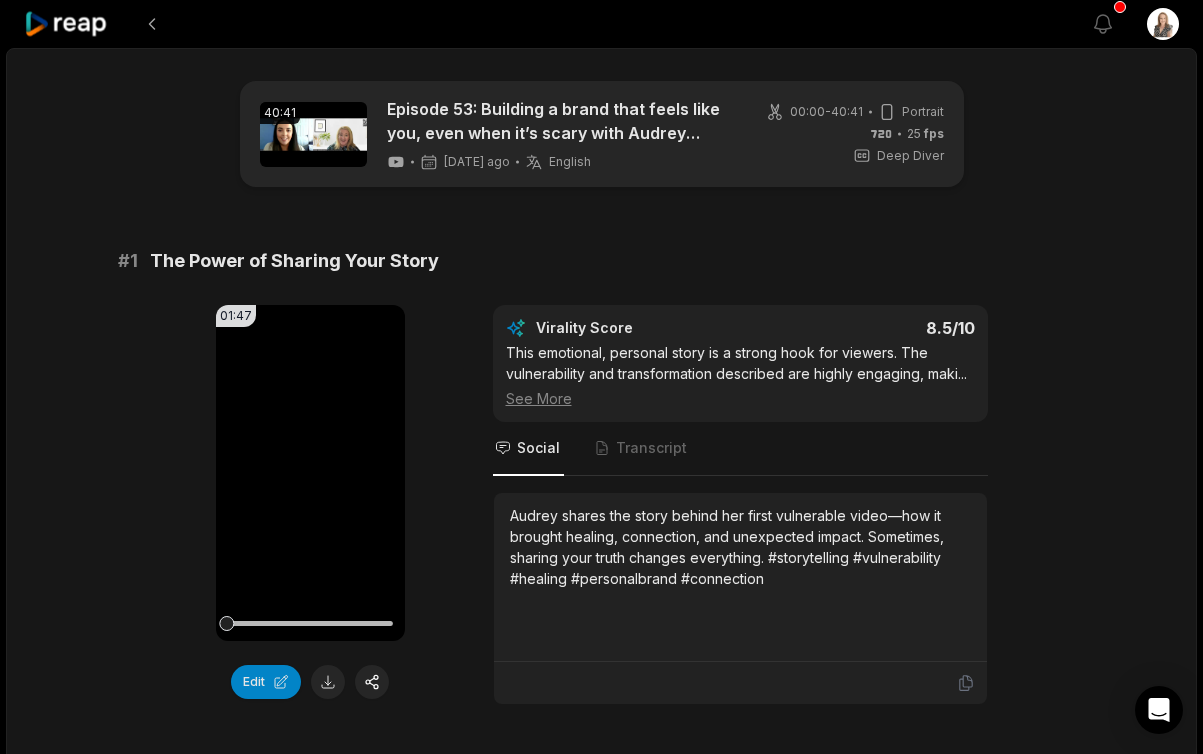 scroll, scrollTop: 0, scrollLeft: 0, axis: both 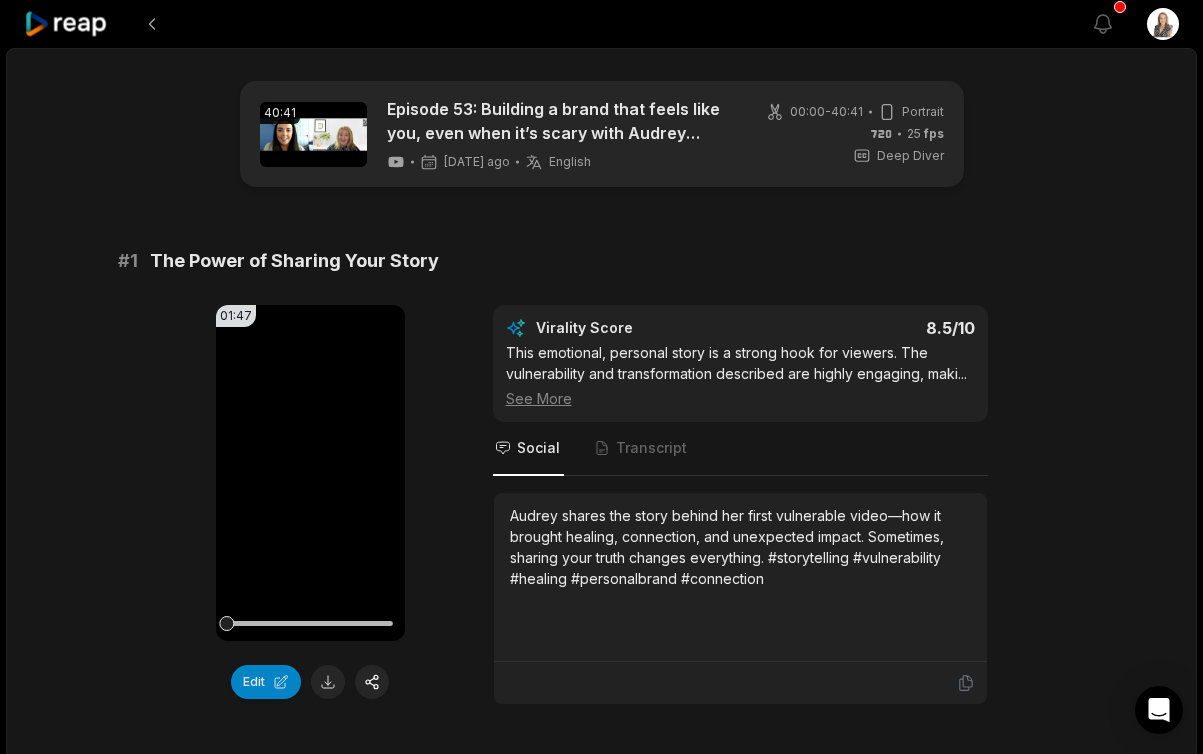 click 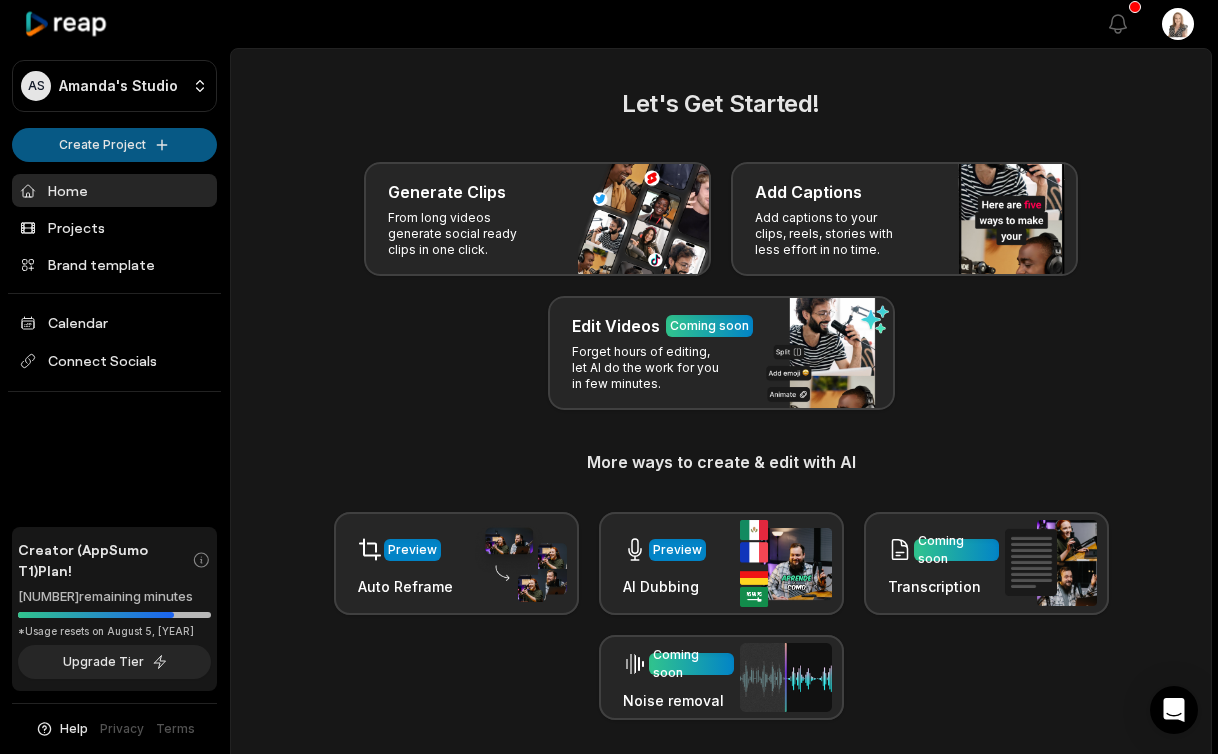 click on "AS Amanda's Studio Create Project Home Projects Brand template Calendar Connect Socials Creator (AppSumo T1)  Plan! 242  remaining minutes *Usage resets on August 5, 2025 Upgrade Tier Help Privacy Terms Open sidebar View notifications Open user menu   Let's Get Started! Generate Clips From long videos generate social ready clips in one click. Add Captions Add captions to your clips, reels, stories with less effort in no time. Edit Videos Coming soon Forget hours of editing, let AI do the work for you in few minutes. More ways to create & edit with AI Preview Auto Reframe Preview AI Dubbing Coming soon Transcription Coming soon Noise removal Recent Projects View all View Clips Clips 40:41 Episode 53: Building a brand that feels like you, even when it’s scary with Audrey Elizabeth Open options 4 days ago View Clips Clips 10:11 Does divorce make you happier? Feat. Andrea McLean, Belinda De Lucy & Marvyn Harrison | Vanessa Open options 7 days ago View Clips Clips 07:17 Open options 9 days ago View Clips Clips" at bounding box center (609, 377) 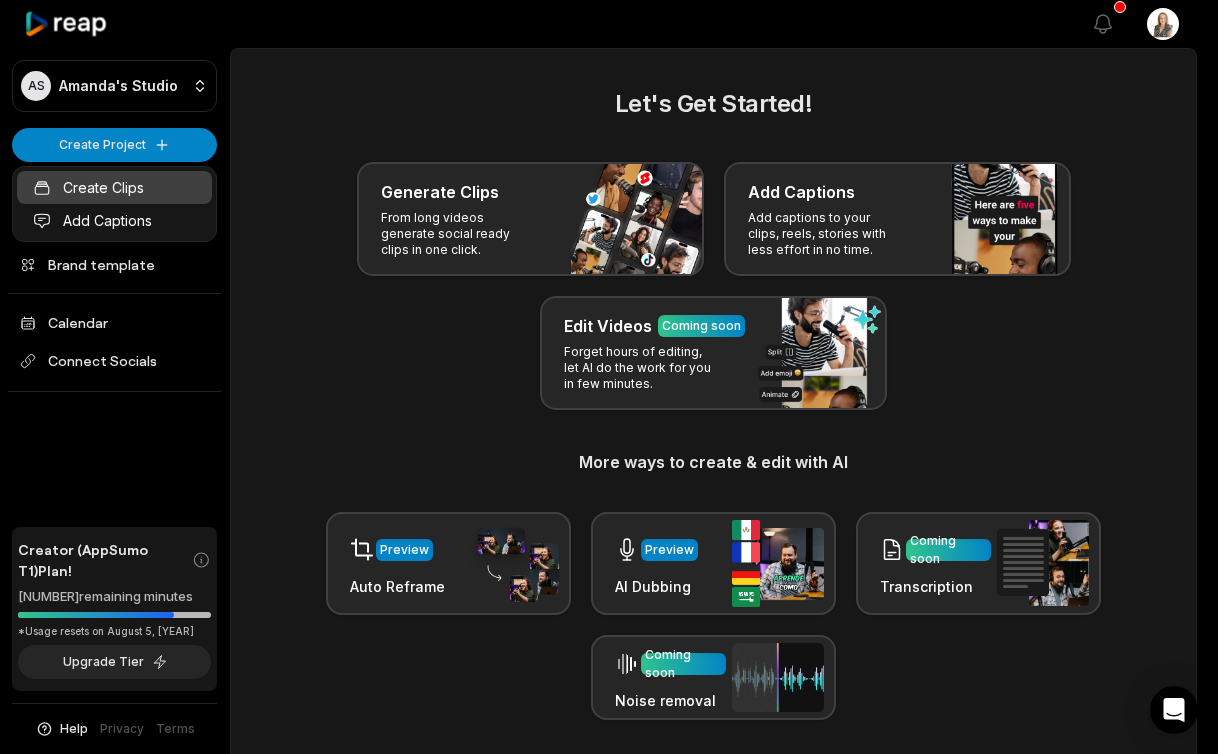 click on "Create Clips" at bounding box center [114, 187] 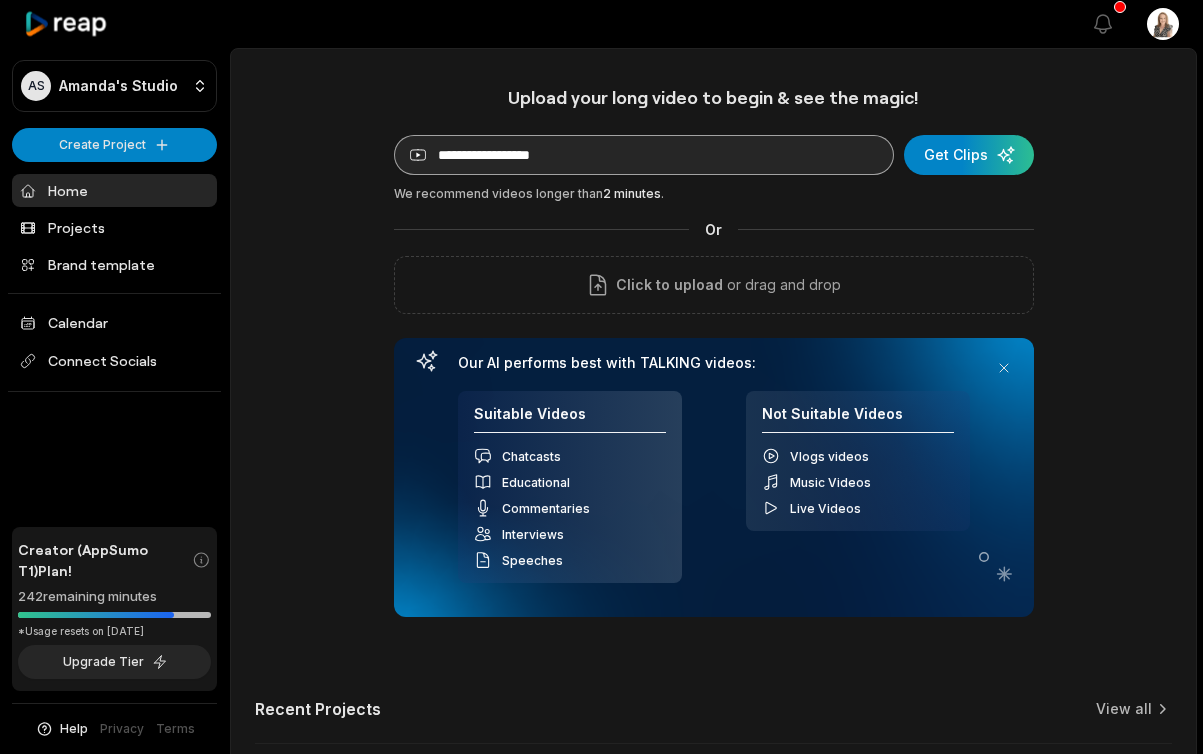 drag, startPoint x: 0, startPoint y: 0, endPoint x: 444, endPoint y: 154, distance: 469.94894 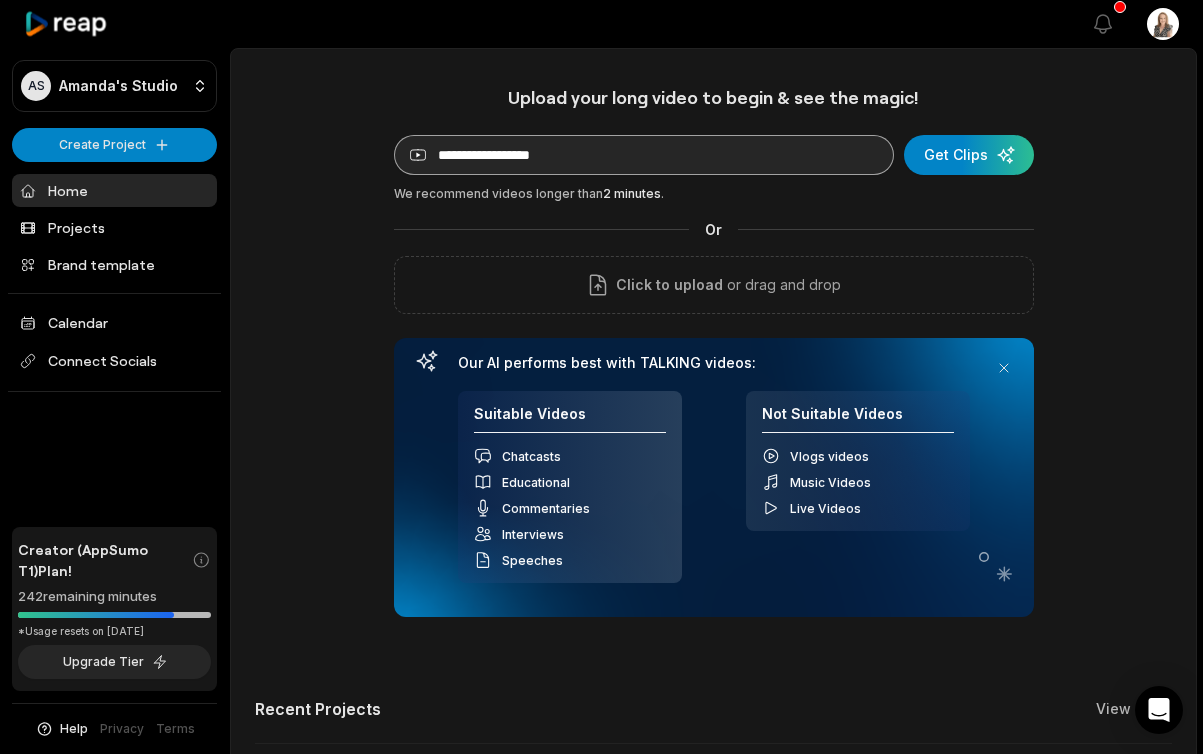 scroll, scrollTop: 0, scrollLeft: 0, axis: both 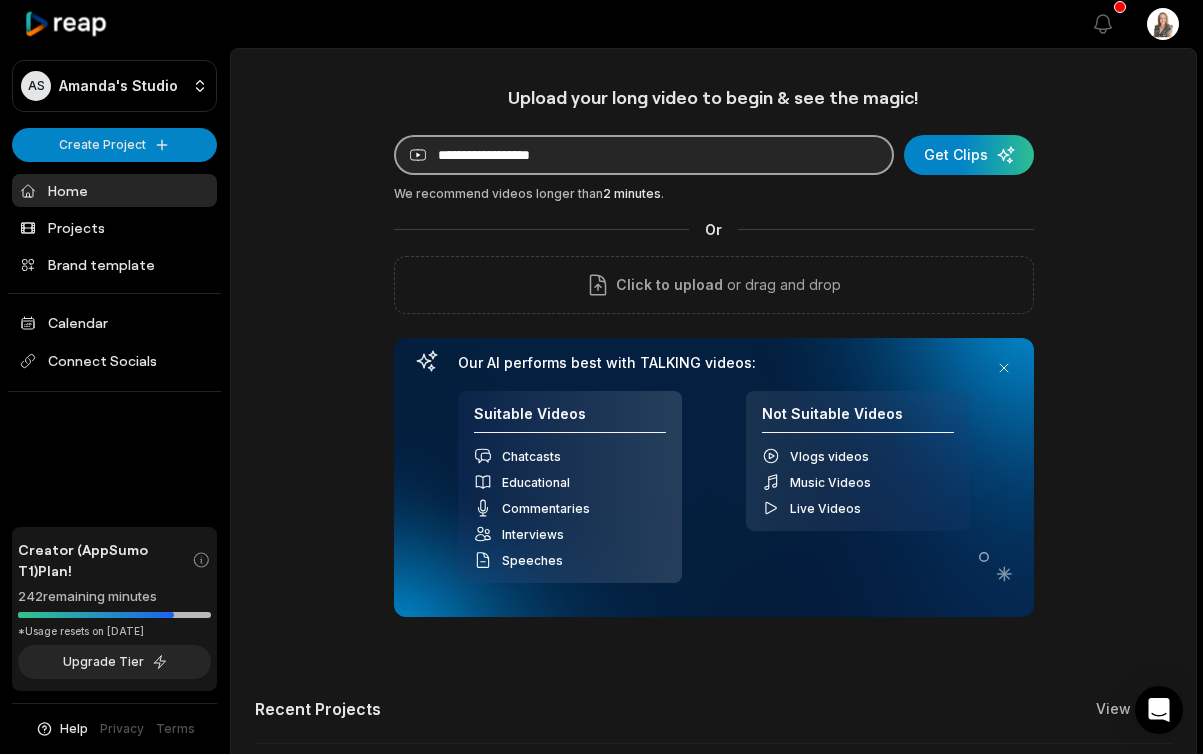 click at bounding box center (644, 155) 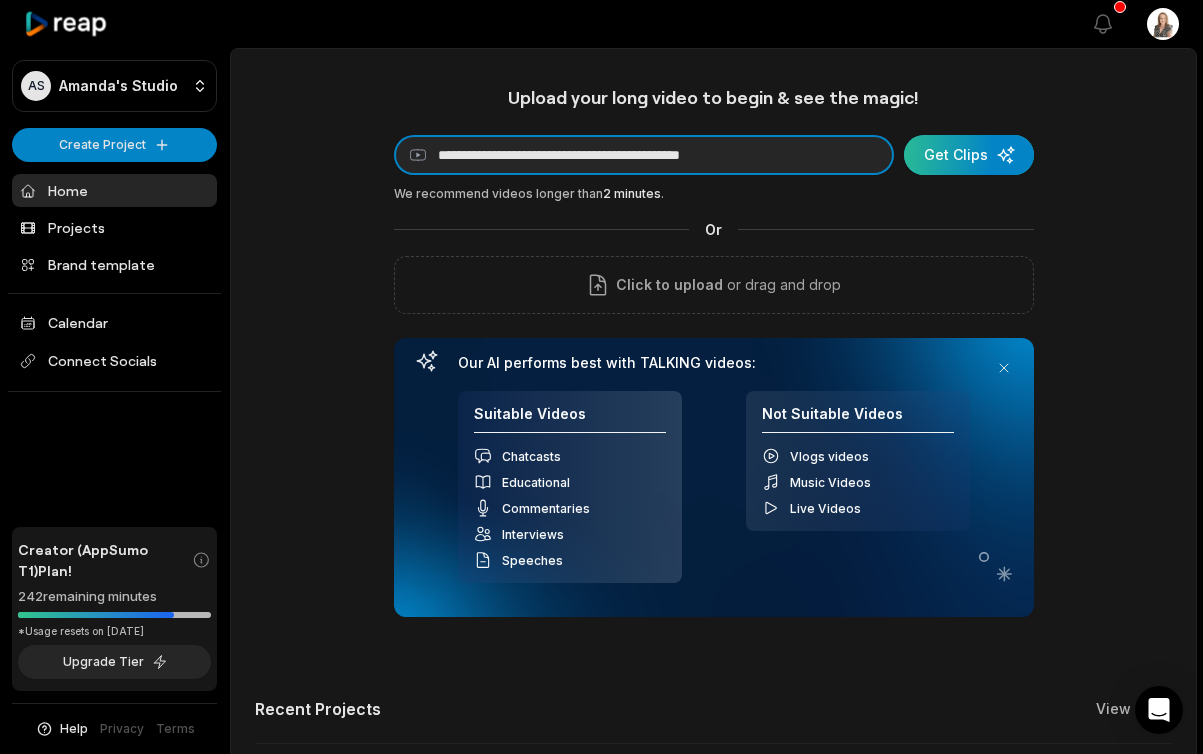 type on "**********" 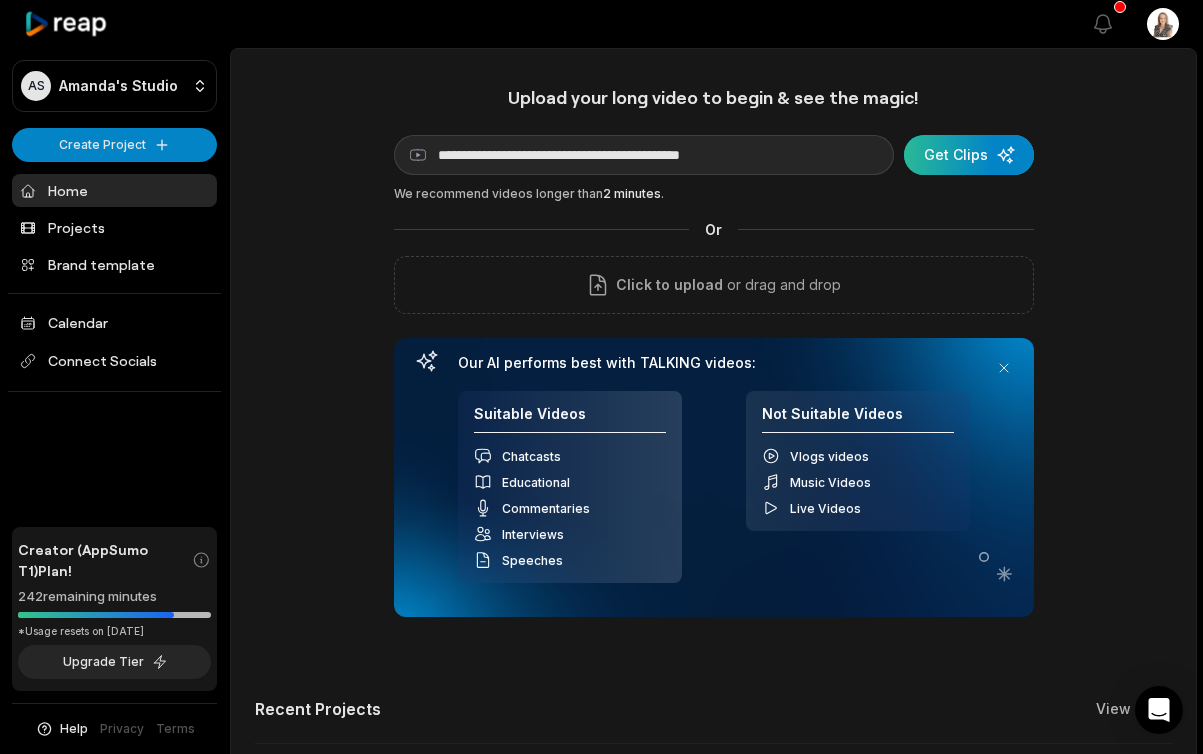 click at bounding box center [969, 155] 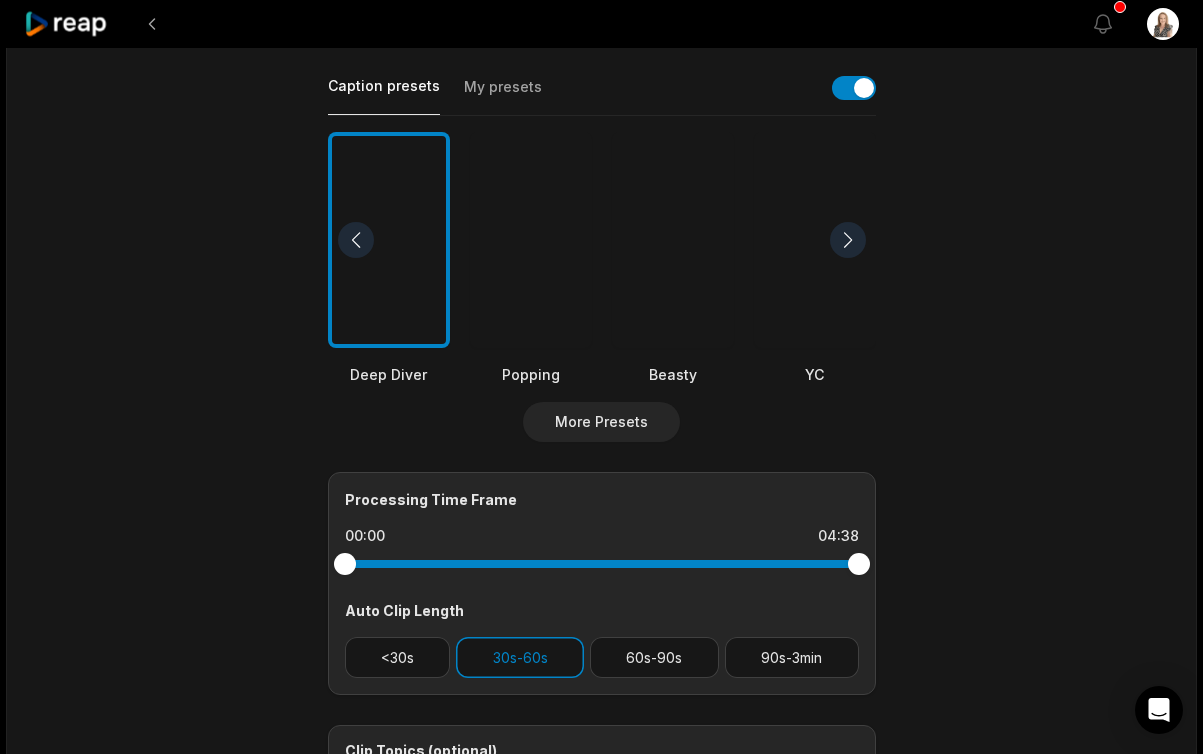 scroll, scrollTop: 463, scrollLeft: 0, axis: vertical 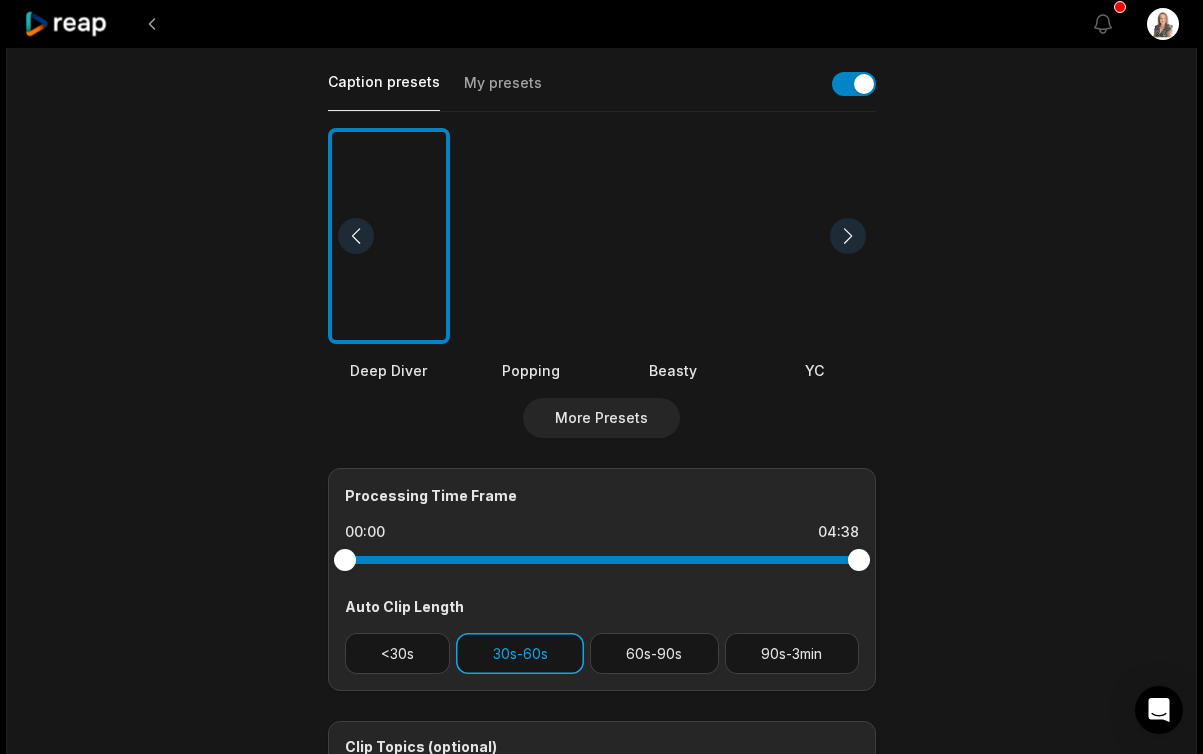 click on "30s-60s" at bounding box center (520, 653) 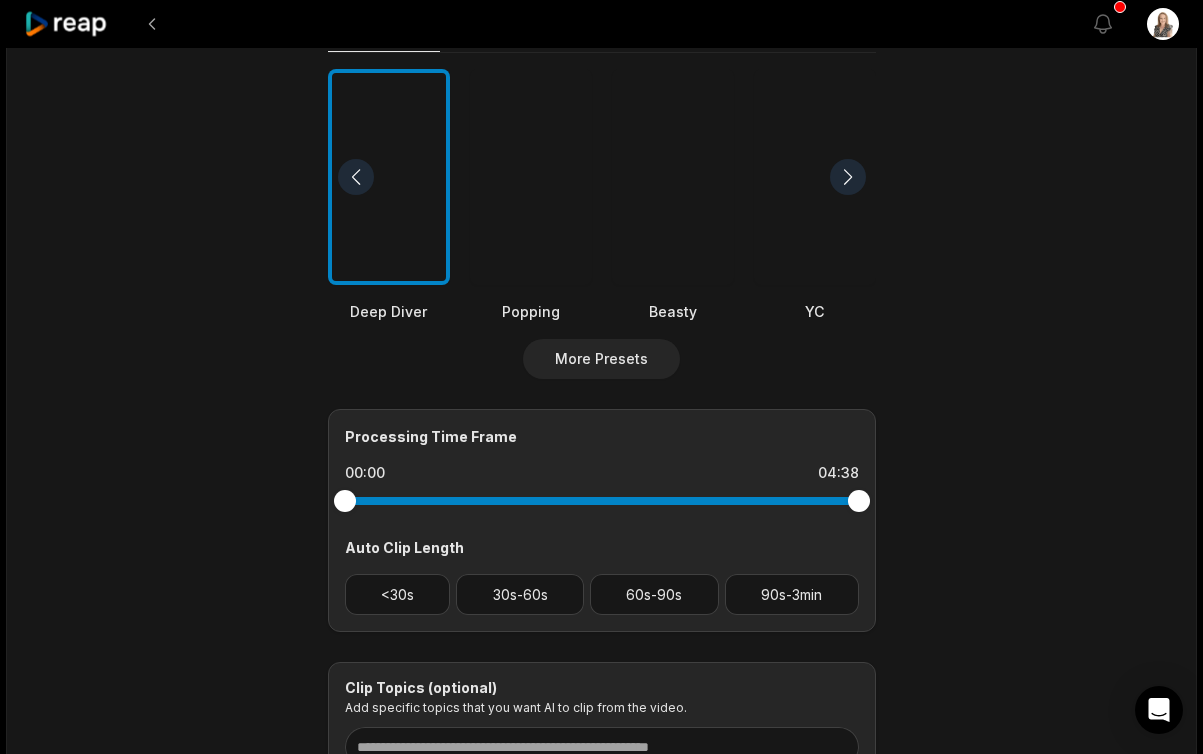 scroll, scrollTop: 552, scrollLeft: 0, axis: vertical 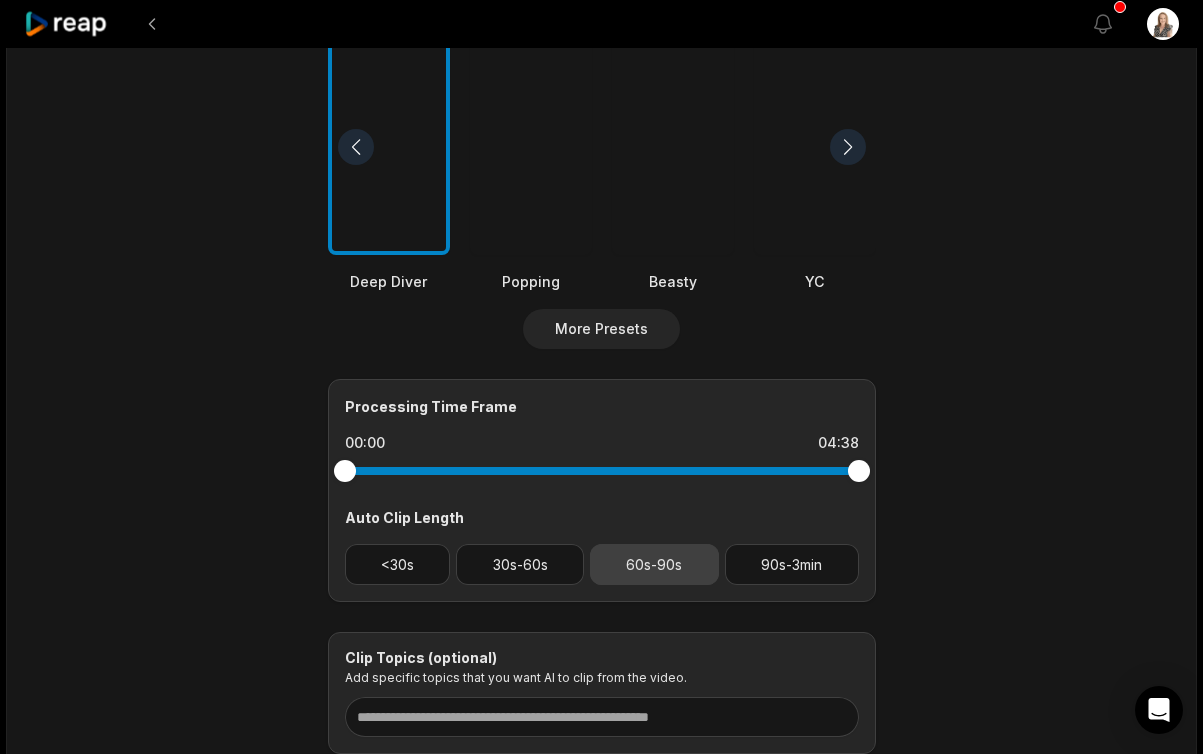 click on "60s-90s" at bounding box center [654, 564] 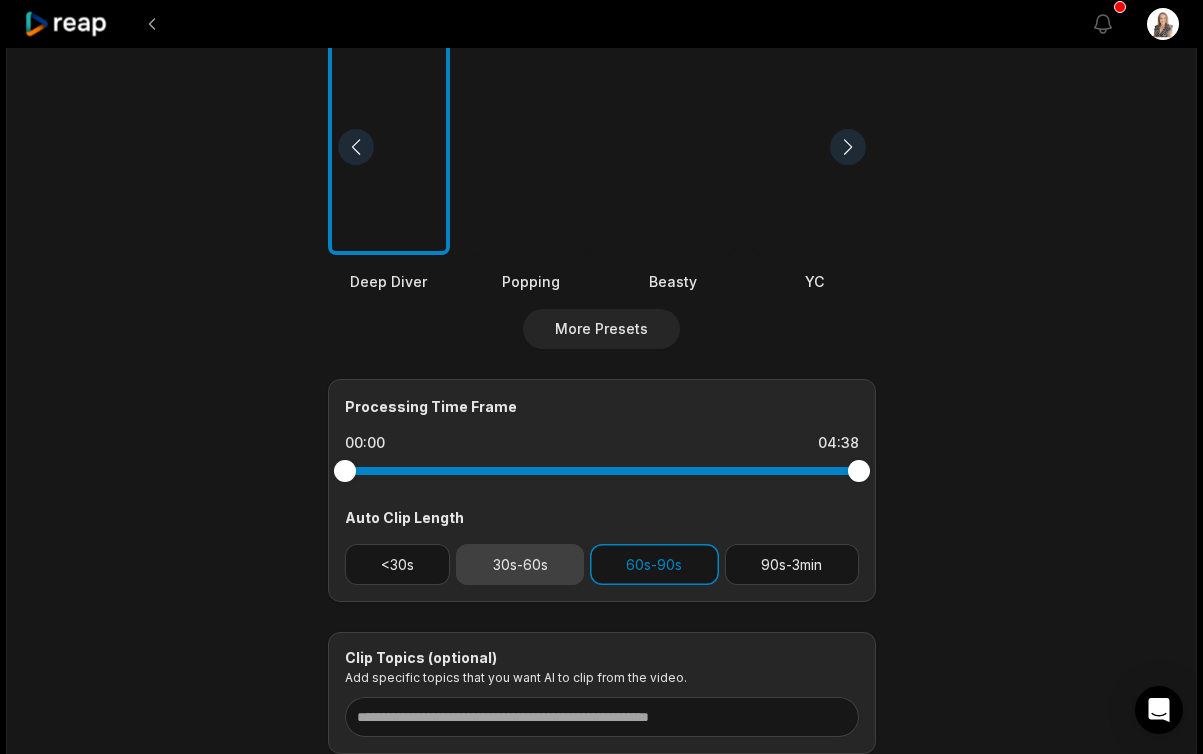 click on "30s-60s" at bounding box center (520, 564) 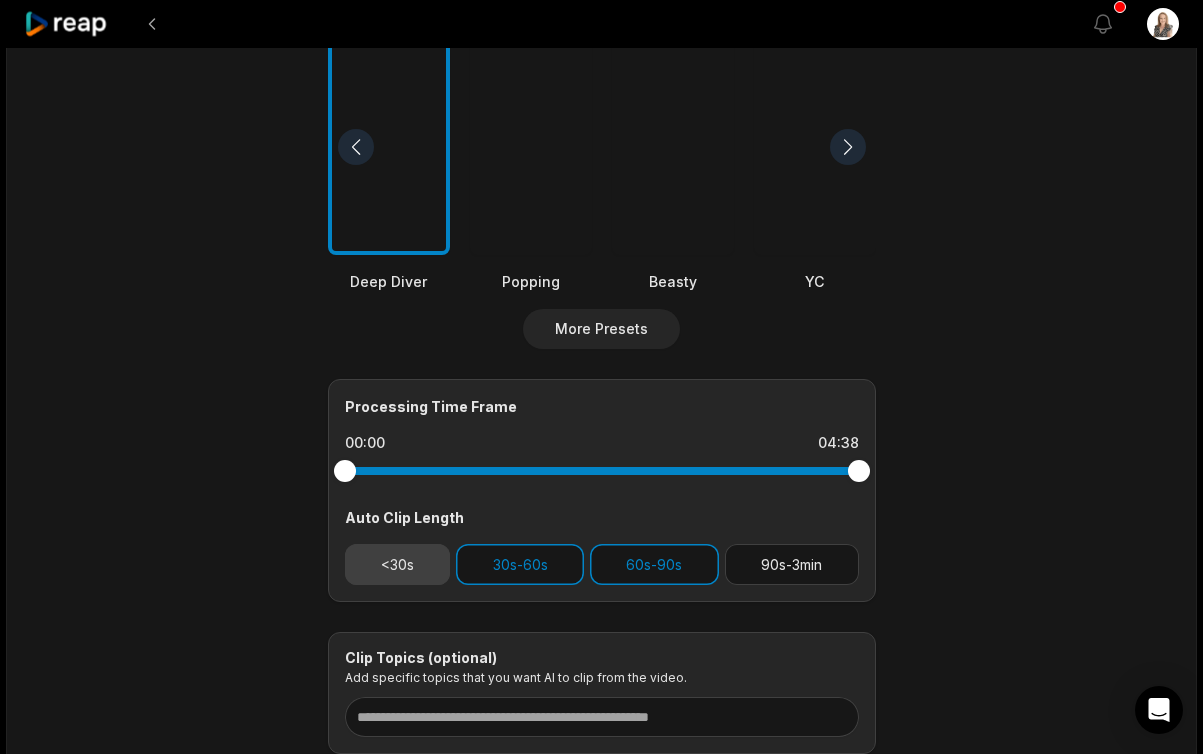 click on "<30s" at bounding box center (398, 564) 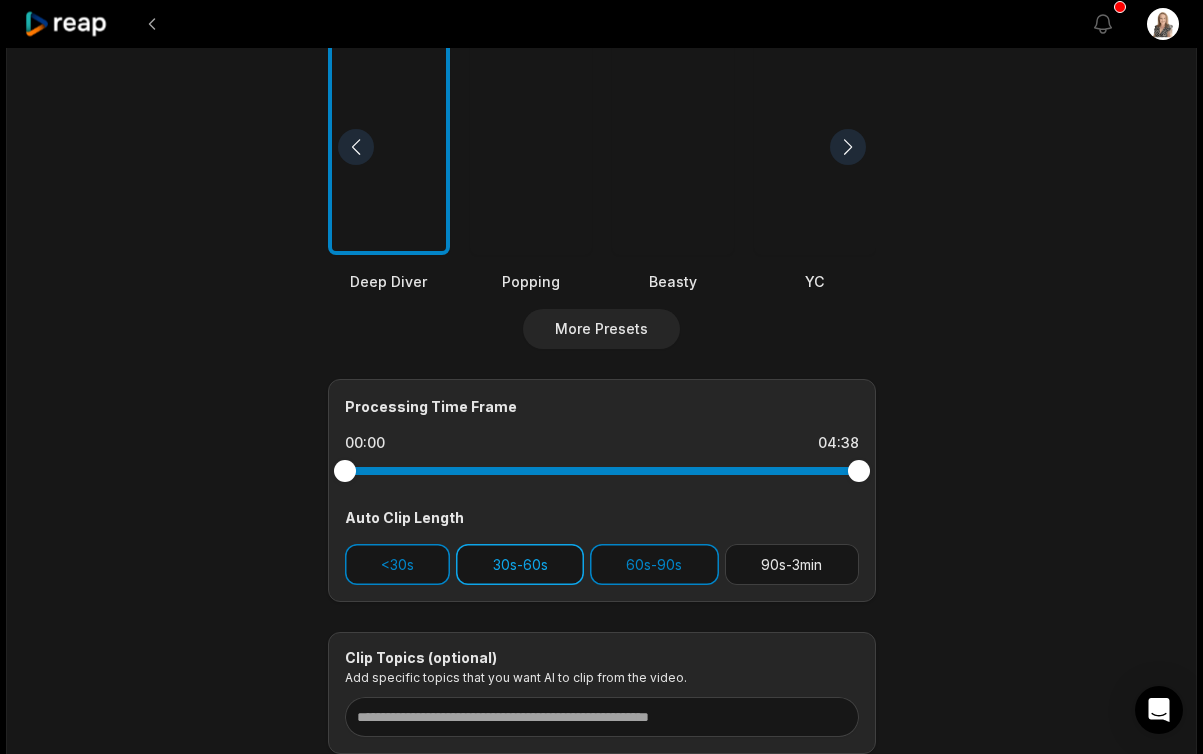 click on "30s-60s" at bounding box center (520, 564) 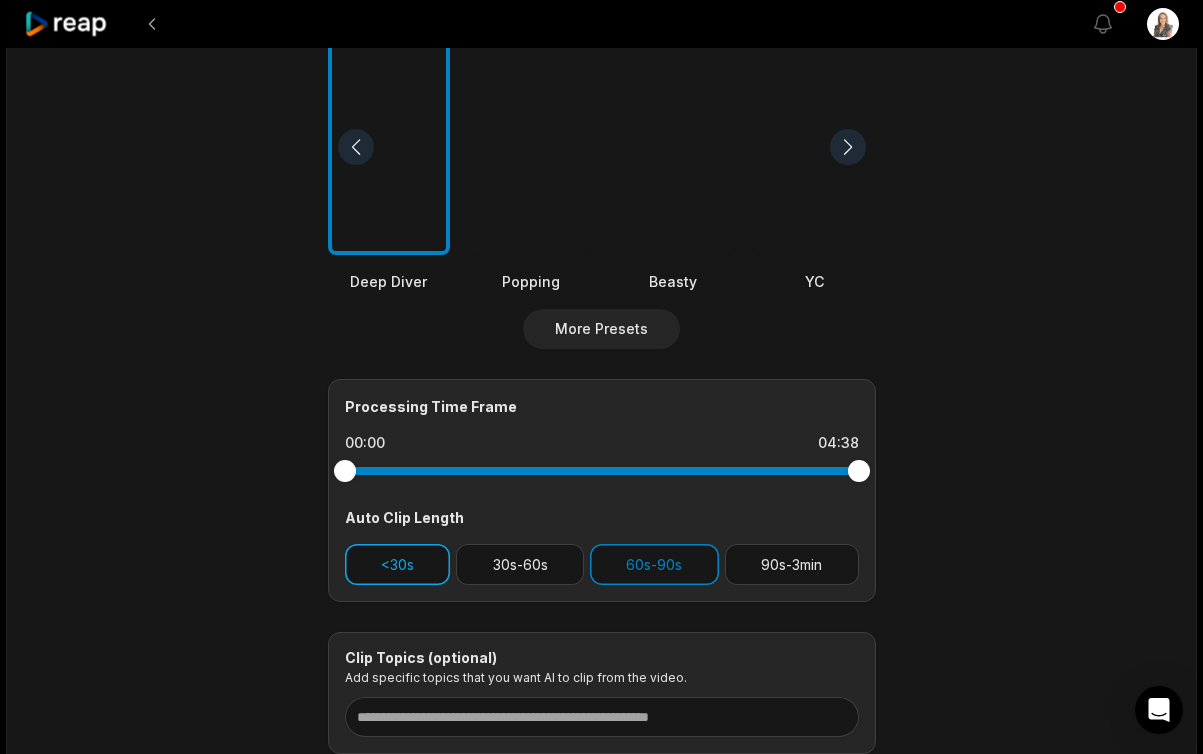 click on "<30s" at bounding box center (398, 564) 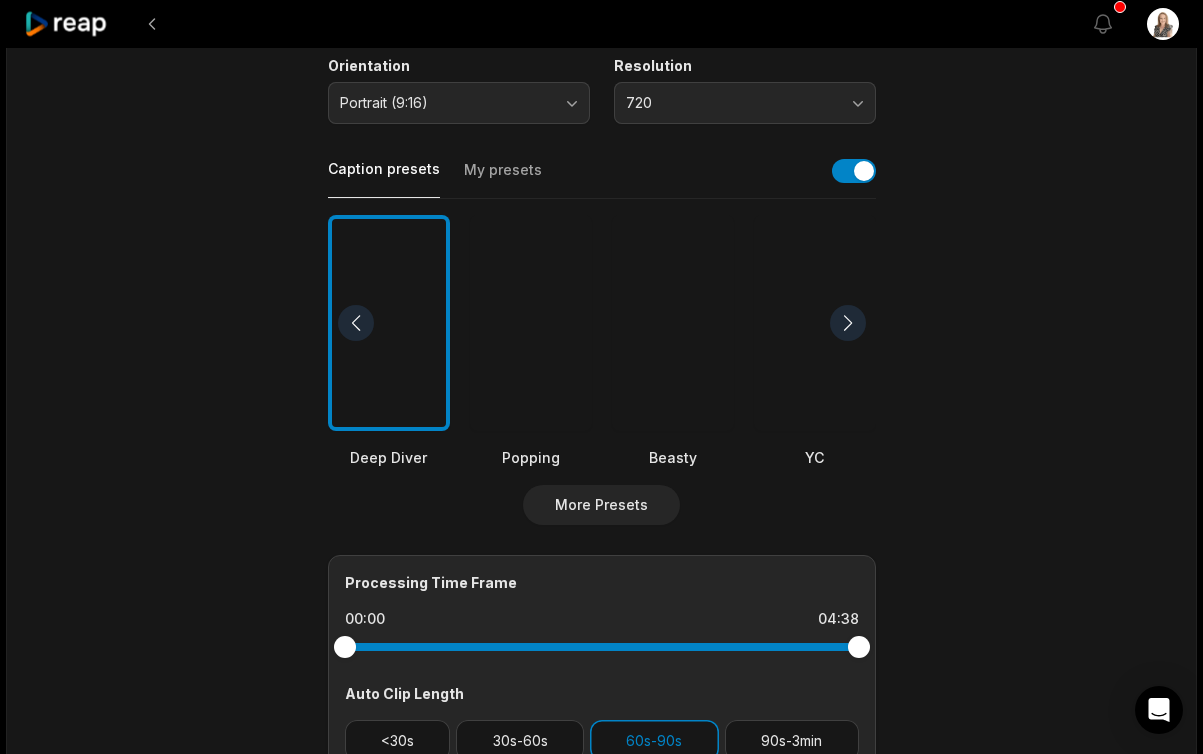 scroll, scrollTop: 0, scrollLeft: 0, axis: both 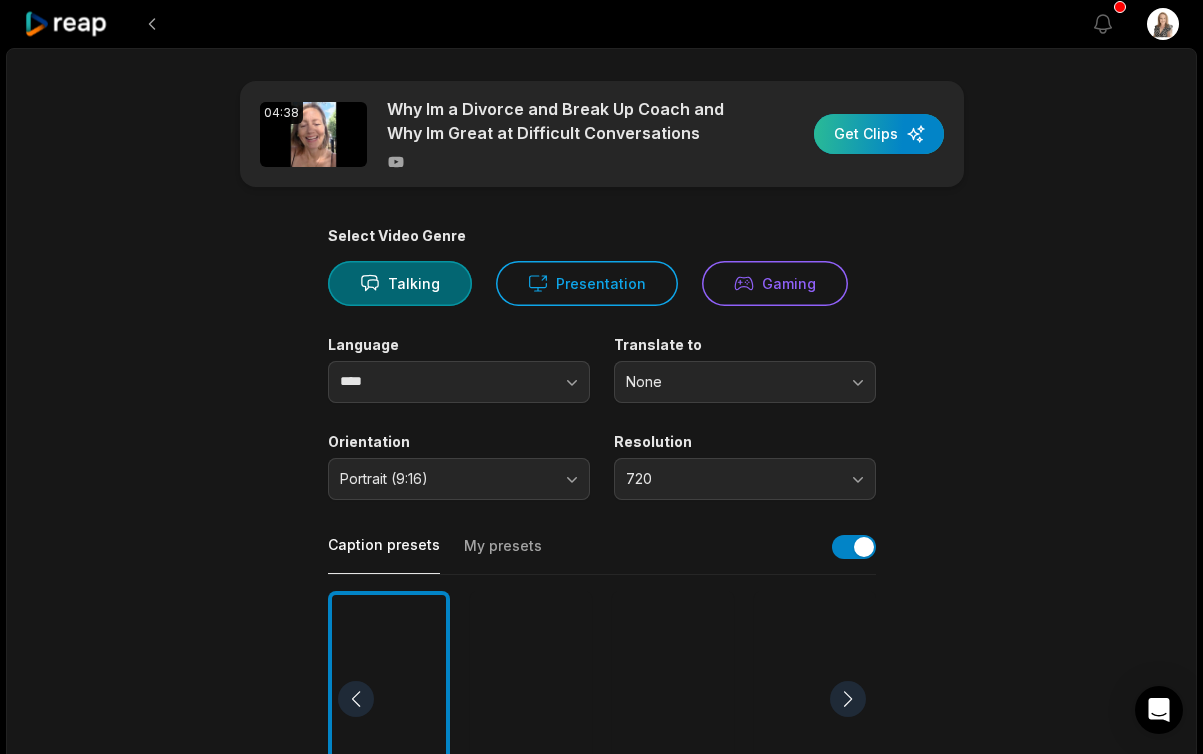 click at bounding box center [879, 134] 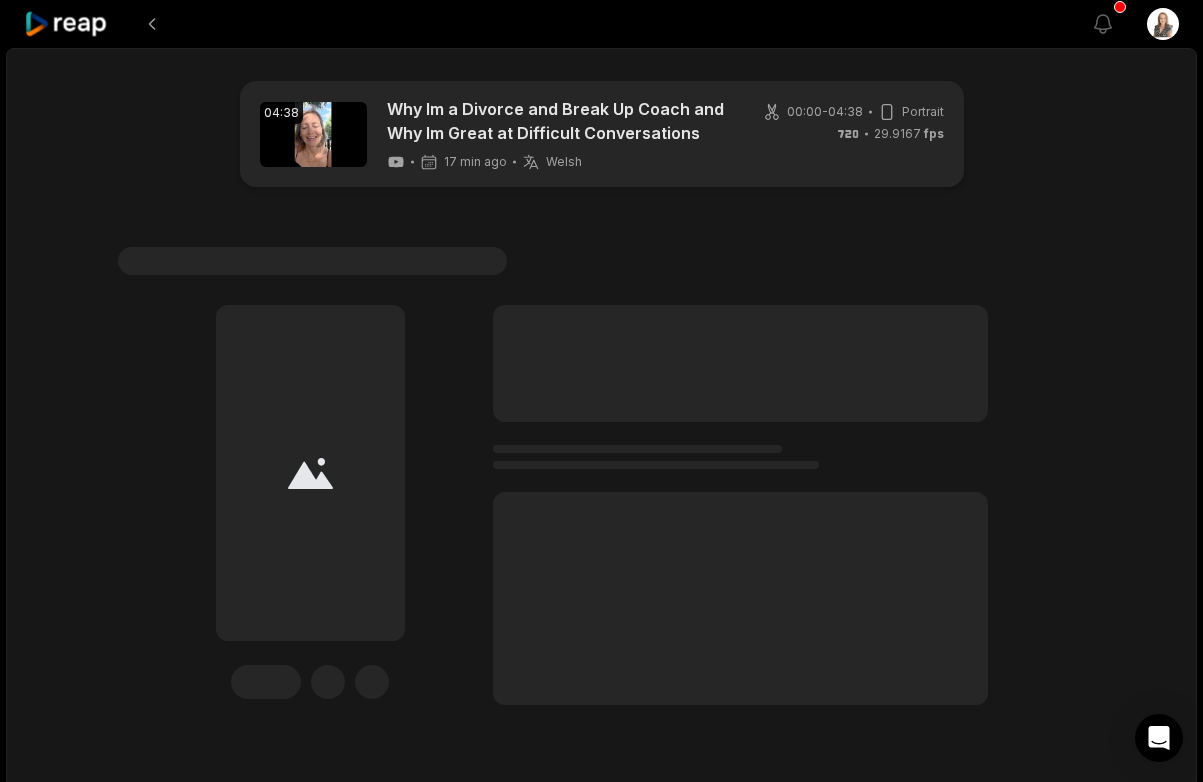scroll, scrollTop: 0, scrollLeft: 0, axis: both 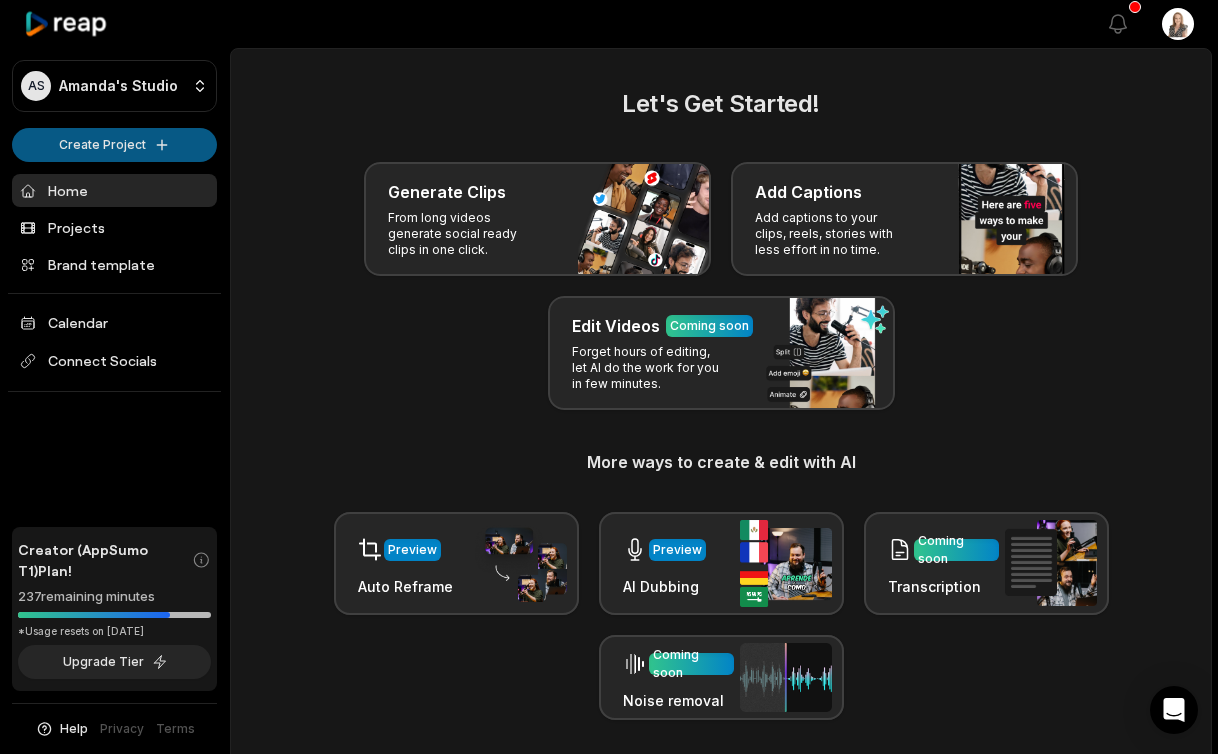 click on "AS Amanda's Studio Create Project Home Projects Brand template Calendar Connect Socials Creator (AppSumo T1)  Plan! 237  remaining minutes *Usage resets on August 5, 2025 Upgrade Tier Help Privacy Terms Open sidebar View notifications Open user menu   Let's Get Started! Generate Clips From long videos generate social ready clips in one click. Add Captions Add captions to your clips, reels, stories with less effort in no time. Edit Videos Coming soon Forget hours of editing, let AI do the work for you in few minutes. More ways to create & edit with AI Preview Auto Reframe Preview AI Dubbing Coming soon Transcription Coming soon Noise removal Recent Projects View all View Clips Clips 04:37 Why Im a Divorce and Break Up Coach and Why Im Great at Difficult Conversations Open options 18 minutes ago View Clips Clips 40:41 Episode 53: Building a brand that feels like you, even when it’s scary with Audrey Elizabeth Open options 4 days ago View Clips Clips 10:11 Open options 7 days ago View Clips Clips 07:17" at bounding box center [609, 377] 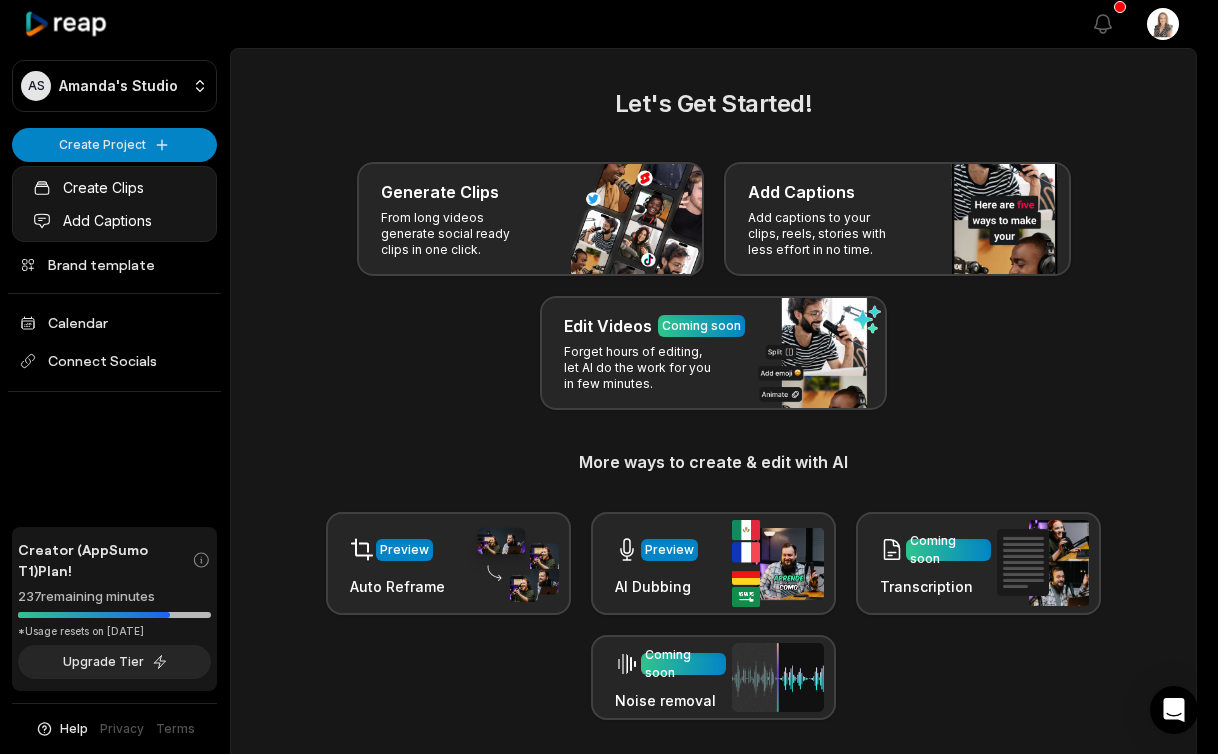 click on "AS Amanda's Studio Create Project Home Projects Brand template Calendar Connect Socials Creator (AppSumo T1)  Plan! 237  remaining minutes *Usage resets on August 5, 2025 Upgrade Tier Help Privacy Terms Open sidebar View notifications Open user menu   Let's Get Started! Generate Clips From long videos generate social ready clips in one click. Add Captions Add captions to your clips, reels, stories with less effort in no time. Edit Videos Coming soon Forget hours of editing, let AI do the work for you in few minutes. More ways to create & edit with AI Preview Auto Reframe Preview AI Dubbing Coming soon Transcription Coming soon Noise removal Recent Projects View all View Clips Clips 04:37 Why Im a Divorce and Break Up Coach and Why Im Great at Difficult Conversations Open options 18 minutes ago View Clips Clips 40:41 Episode 53: Building a brand that feels like you, even when it’s scary with Audrey Elizabeth Open options 4 days ago View Clips Clips 10:11 Open options 7 days ago View Clips Clips 07:17" at bounding box center [609, 377] 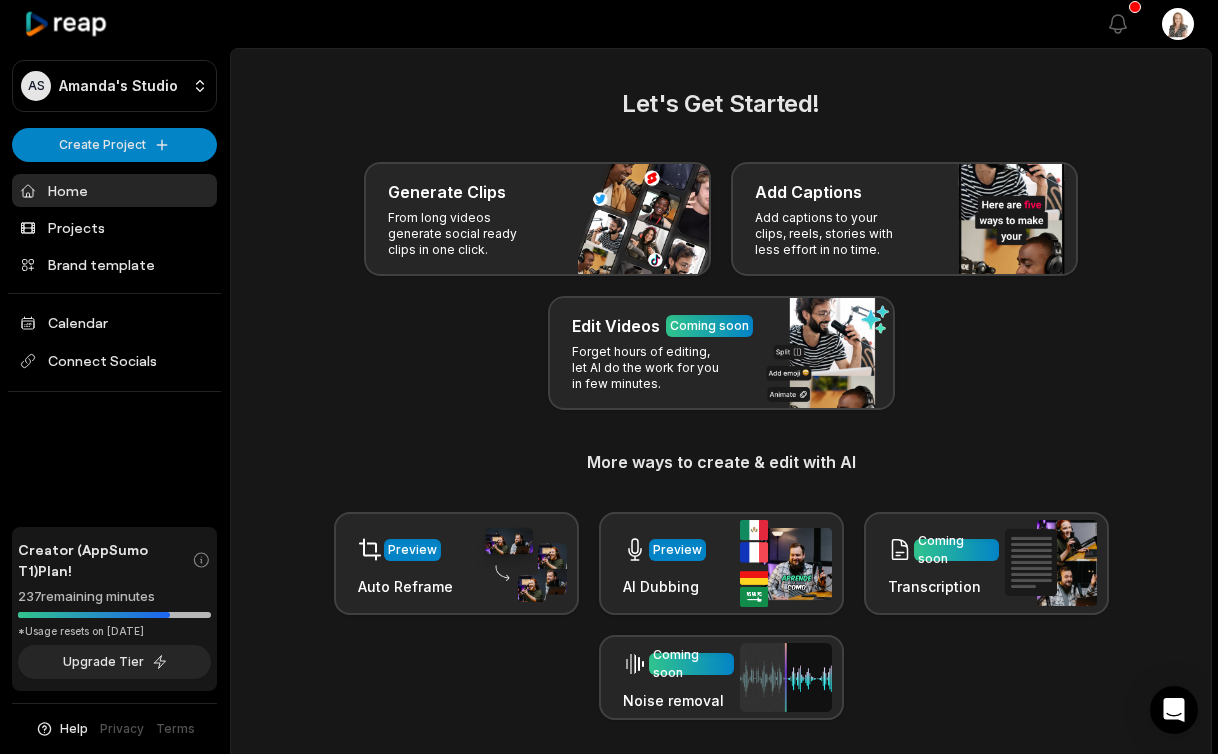 click on "AS Amanda's Studio Create Project Home Projects Brand template Calendar Connect Socials Creator (AppSumo T1)  Plan! 237  remaining minutes *Usage resets on August 5, 2025 Upgrade Tier Help Privacy Terms Open sidebar View notifications Open user menu   Let's Get Started! Generate Clips From long videos generate social ready clips in one click. Add Captions Add captions to your clips, reels, stories with less effort in no time. Edit Videos Coming soon Forget hours of editing, let AI do the work for you in few minutes. More ways to create & edit with AI Preview Auto Reframe Preview AI Dubbing Coming soon Transcription Coming soon Noise removal Recent Projects View all View Clips Clips 04:37 Why Im a Divorce and Break Up Coach and Why Im Great at Difficult Conversations Open options 18 minutes ago View Clips Clips 40:41 Episode 53: Building a brand that feels like you, even when it’s scary with Audrey Elizabeth Open options 4 days ago View Clips Clips 10:11 Open options 7 days ago View Clips Clips 07:17" at bounding box center [609, 377] 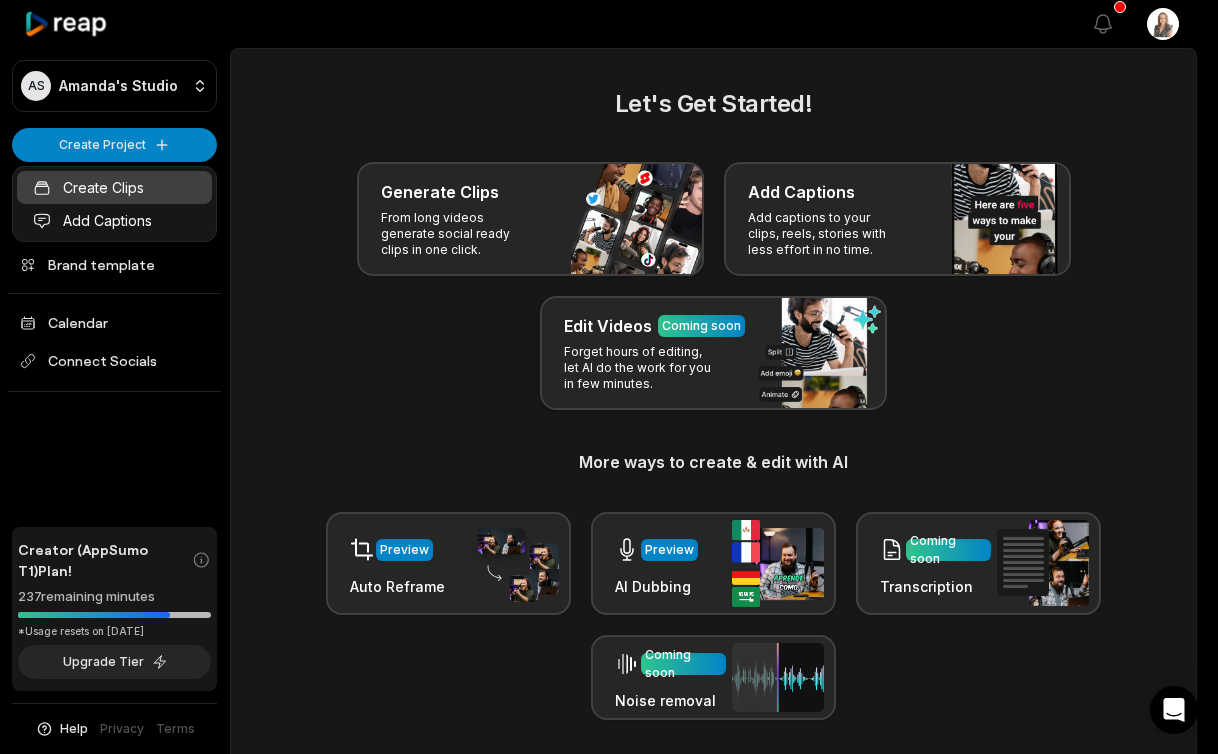 click on "Create Clips" at bounding box center (114, 187) 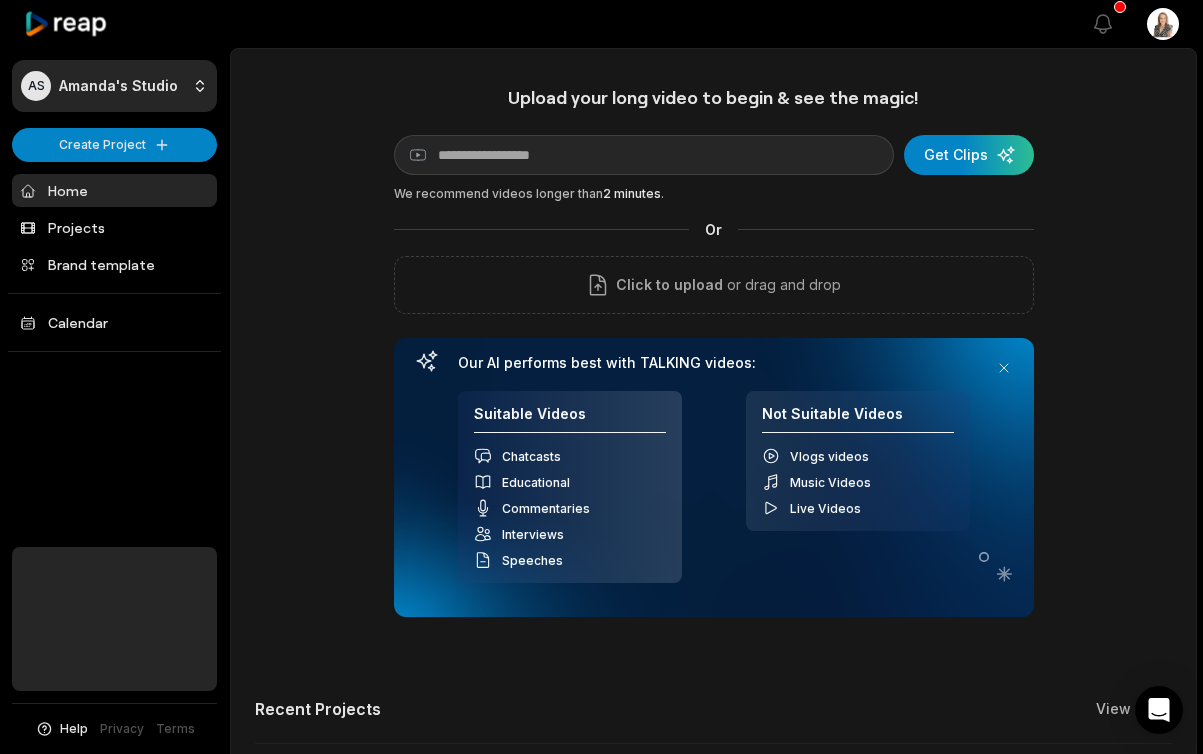 scroll, scrollTop: 0, scrollLeft: 0, axis: both 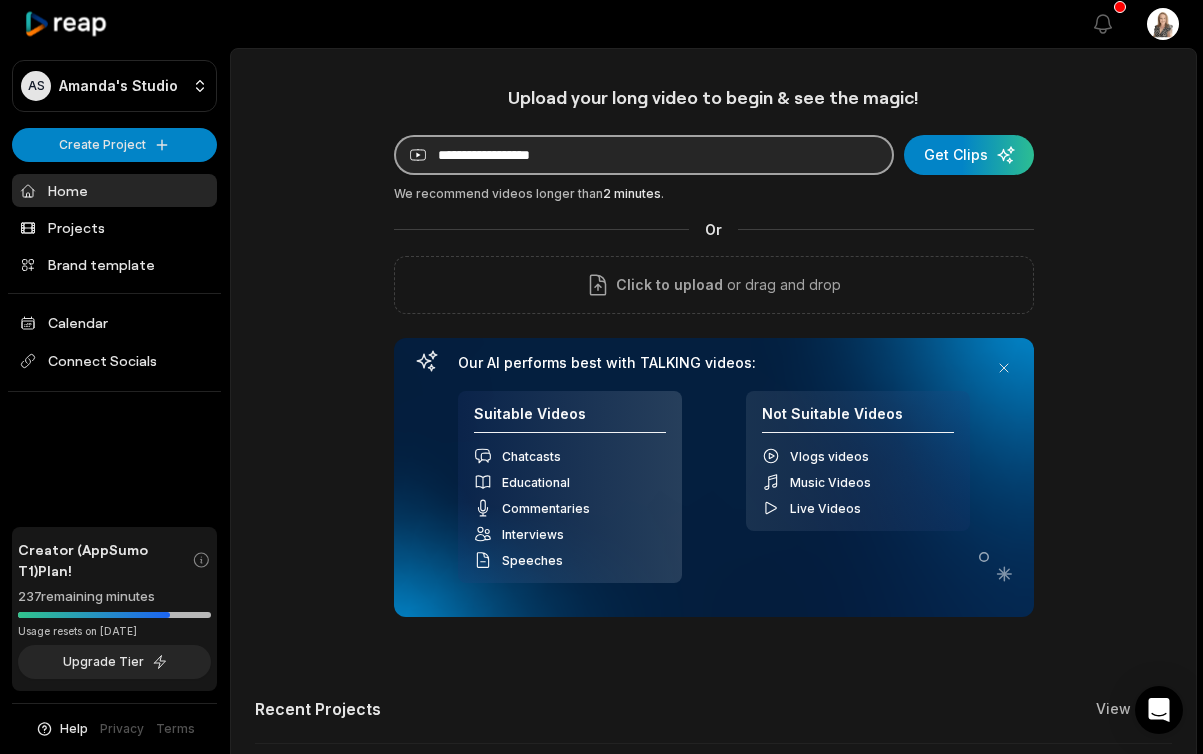 click at bounding box center (644, 155) 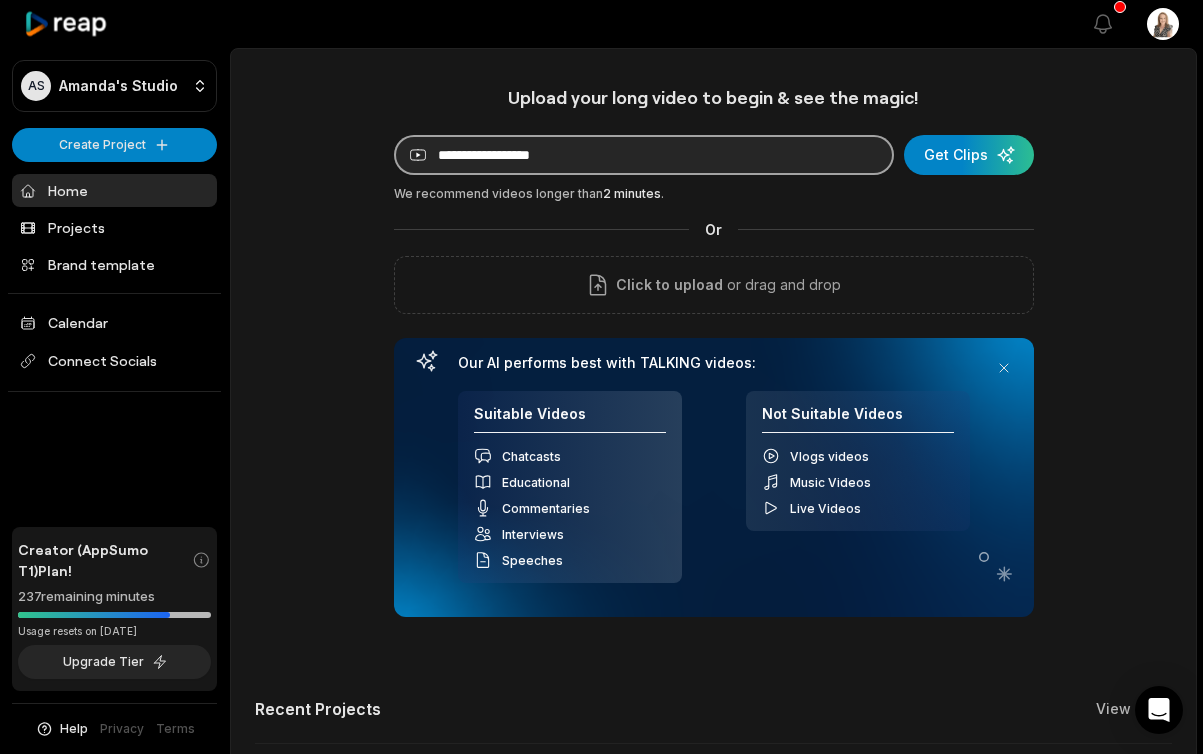 paste on "**********" 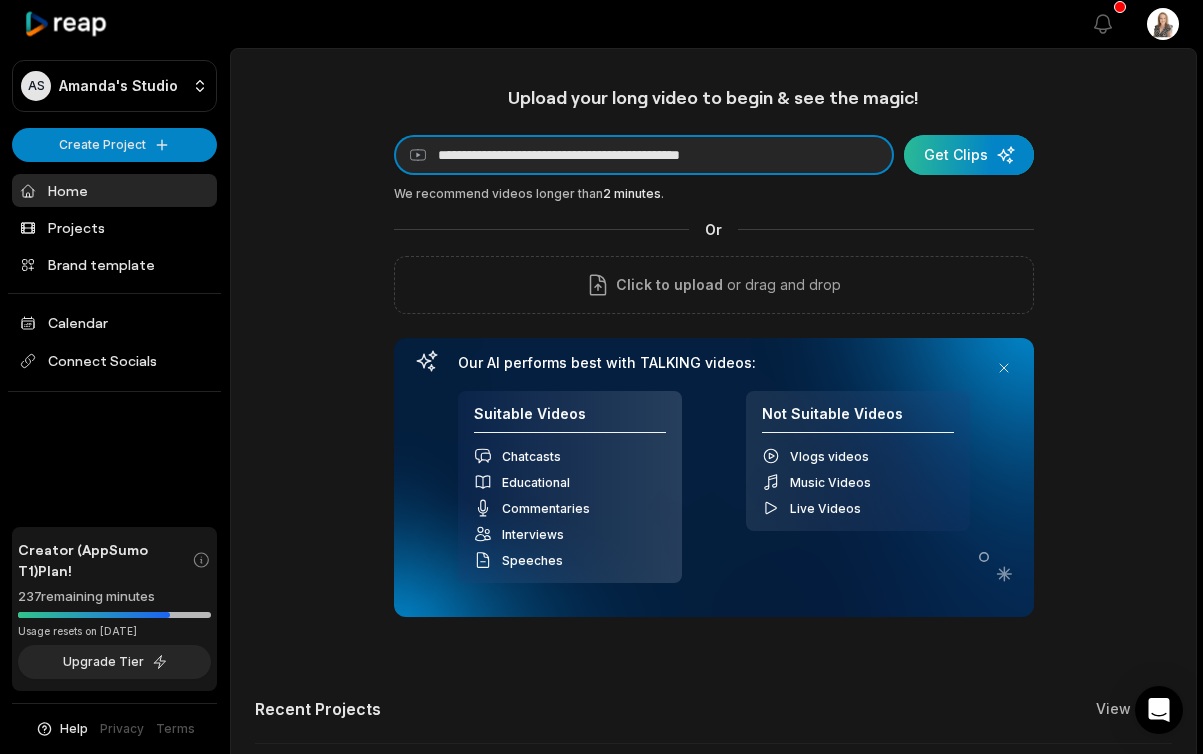type on "**********" 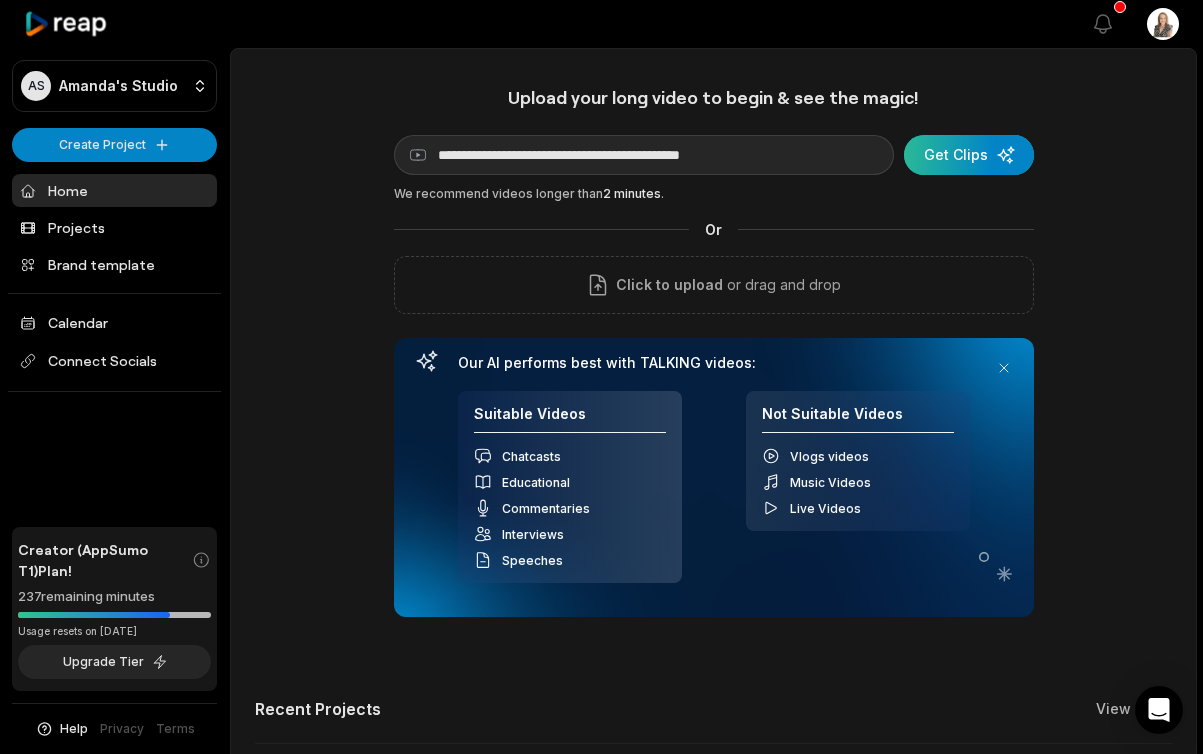click at bounding box center [969, 155] 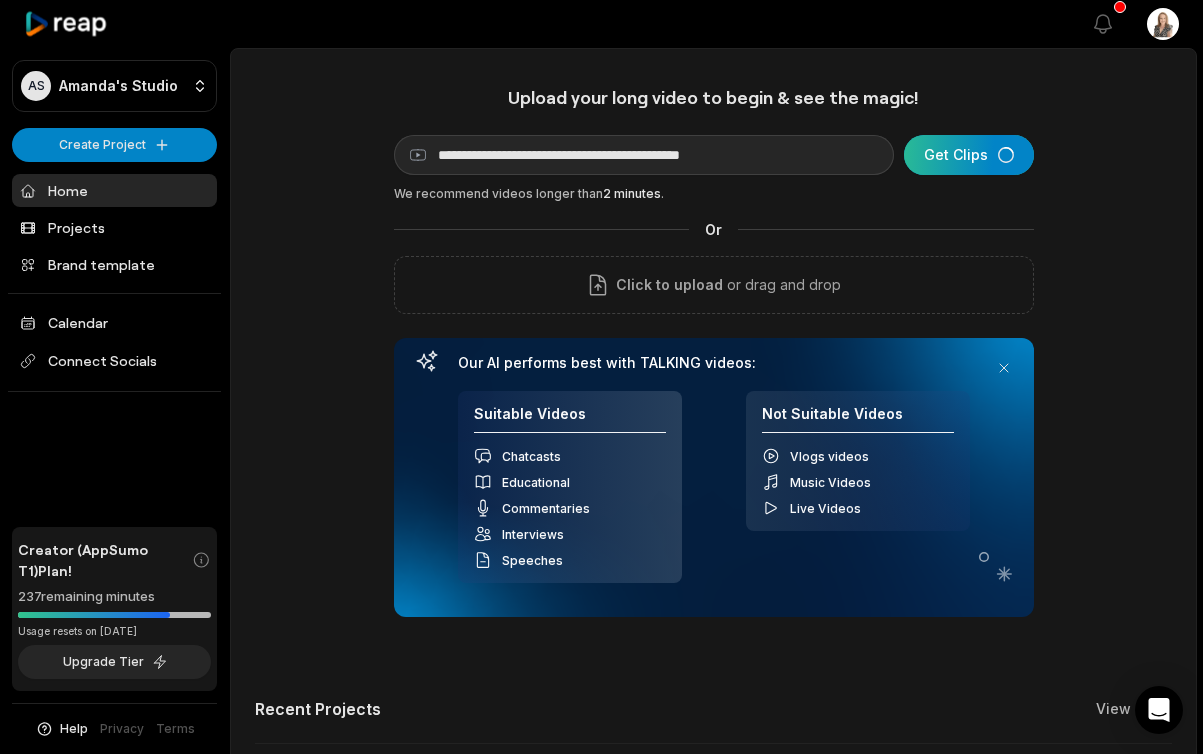 click at bounding box center (969, 155) 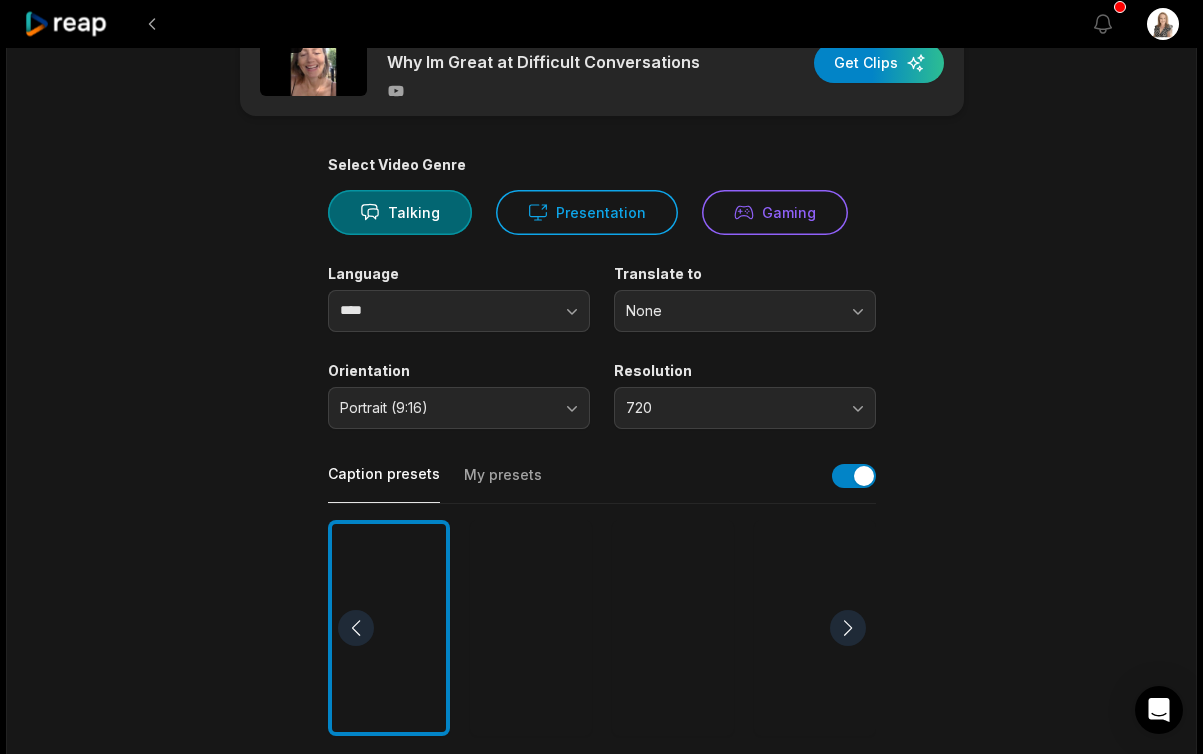 scroll, scrollTop: 84, scrollLeft: 0, axis: vertical 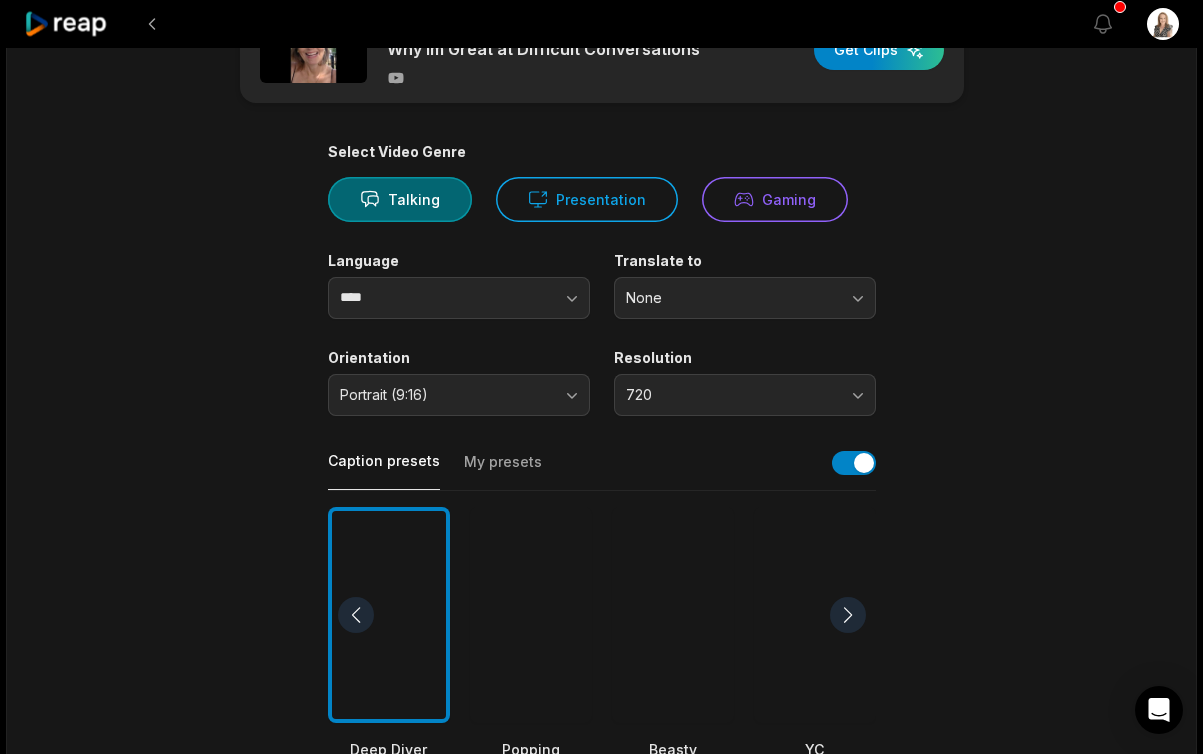 click on "None" at bounding box center (745, 298) 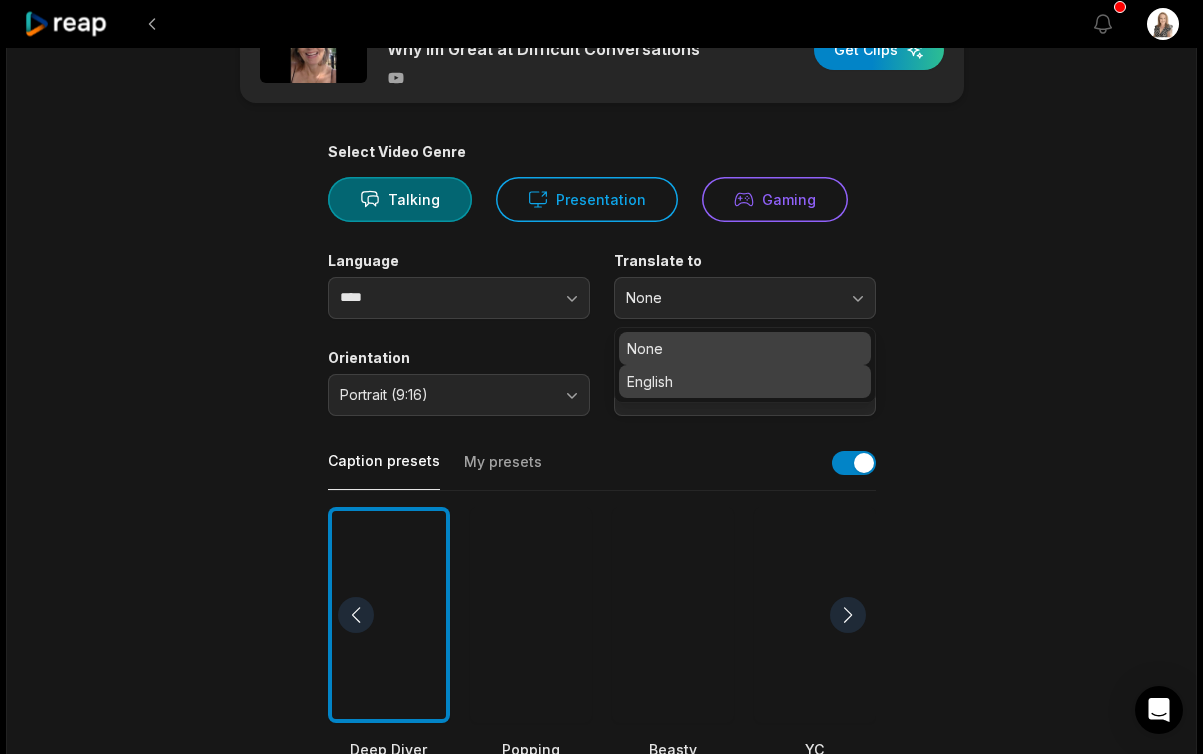 click on "English" at bounding box center [745, 381] 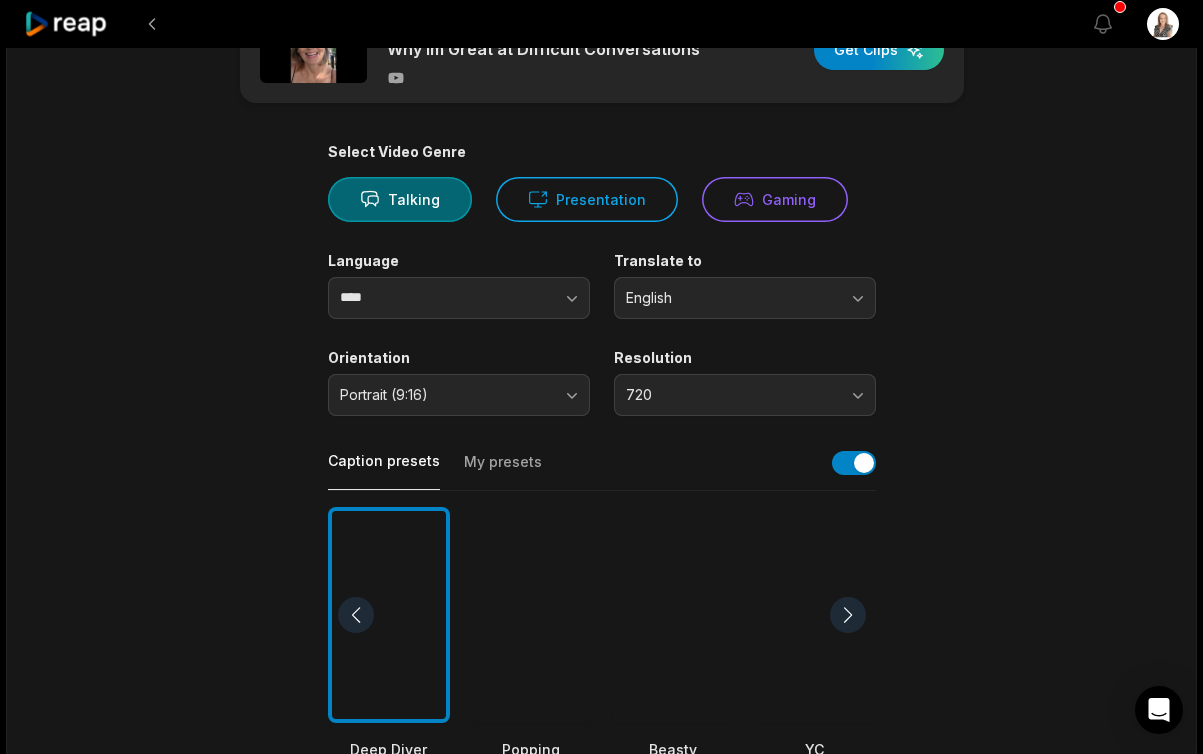 click on "04:38 Why Im a Divorce and Break Up Coach and Why Im Great at Difficult Conversations Get Clips Select Video Genre Talking Presentation Gaming Language **** Translate to English Orientation Portrait (9:16) Resolution 720 Caption presets My presets Deep Diver Popping Beasty YC Playdate Pet Zen More Presets Processing Time Frame 00:00 04:38 Auto Clip Length <30s 30s-60s 60s-90s 90s-3min Clip Topics (optional) Add specific topics that you want AI to clip from the video." at bounding box center [602, 609] 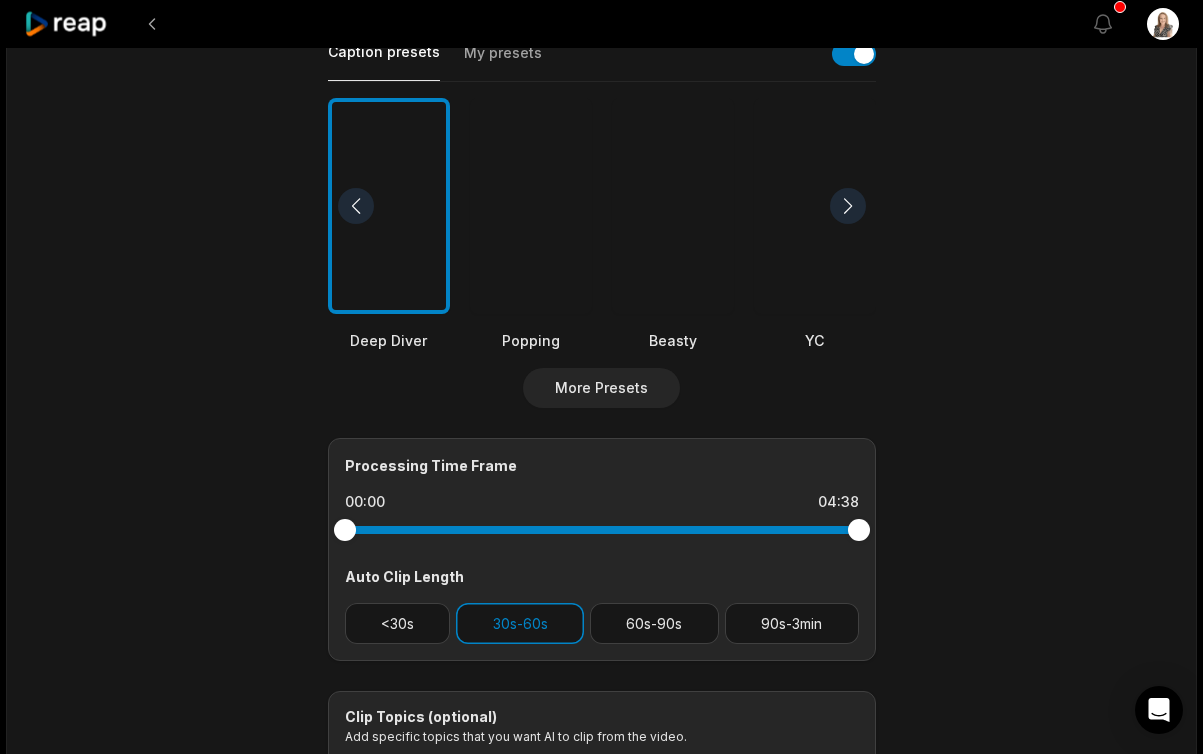 scroll, scrollTop: 588, scrollLeft: 0, axis: vertical 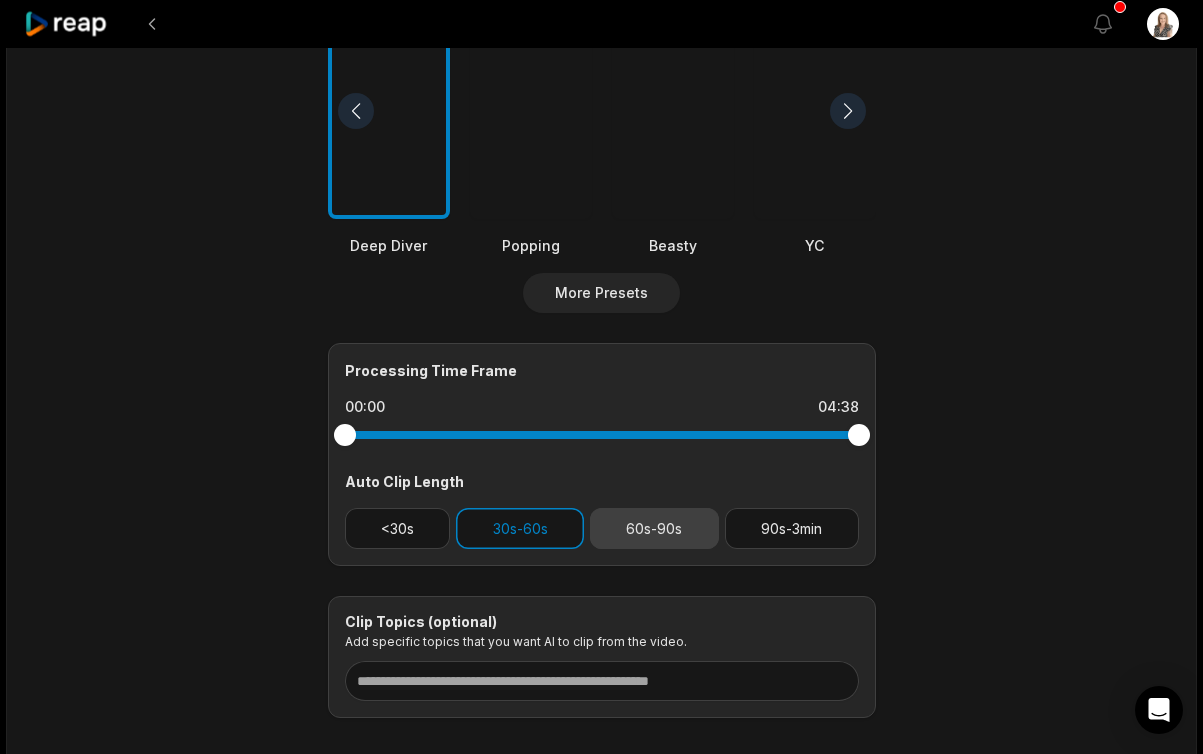 click on "60s-90s" at bounding box center [654, 528] 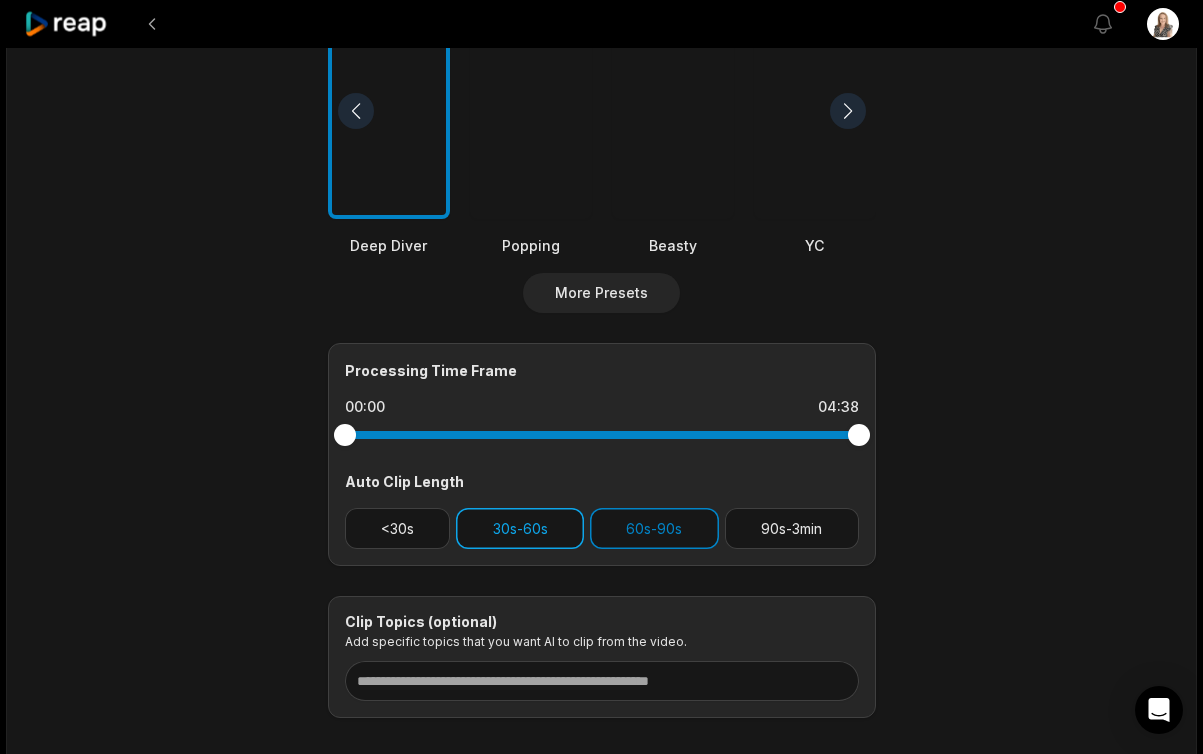 click on "30s-60s" at bounding box center [520, 528] 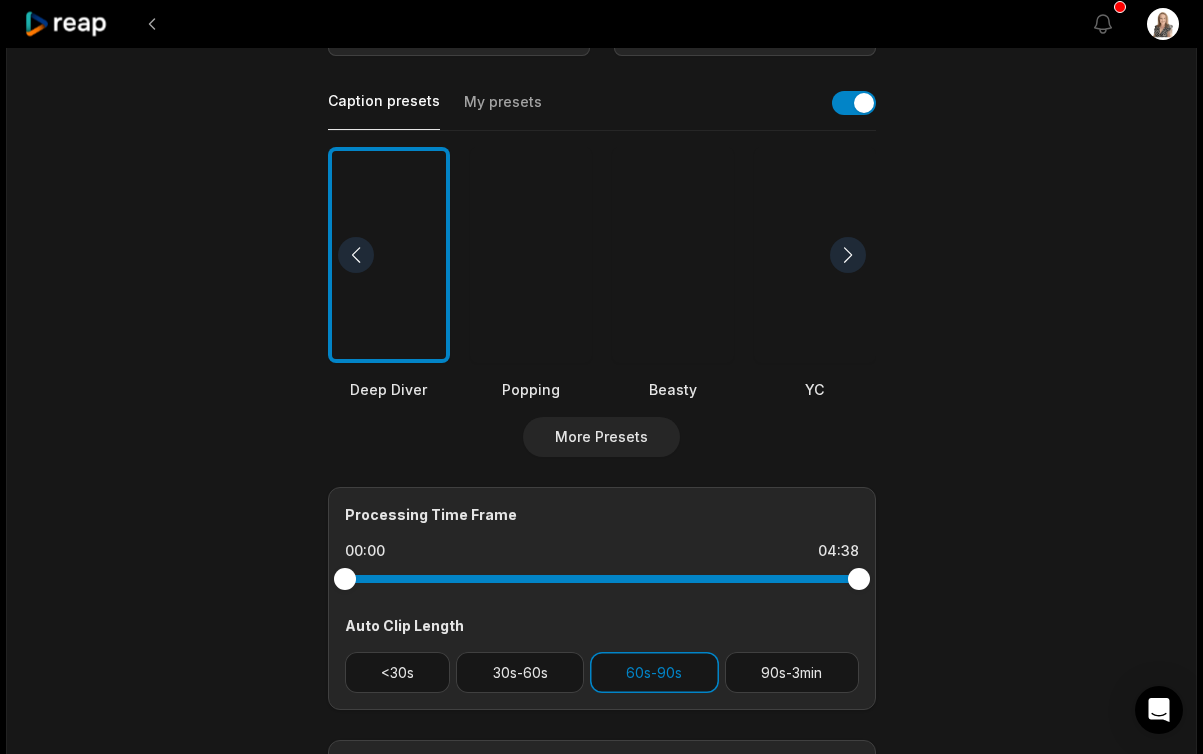scroll, scrollTop: 0, scrollLeft: 0, axis: both 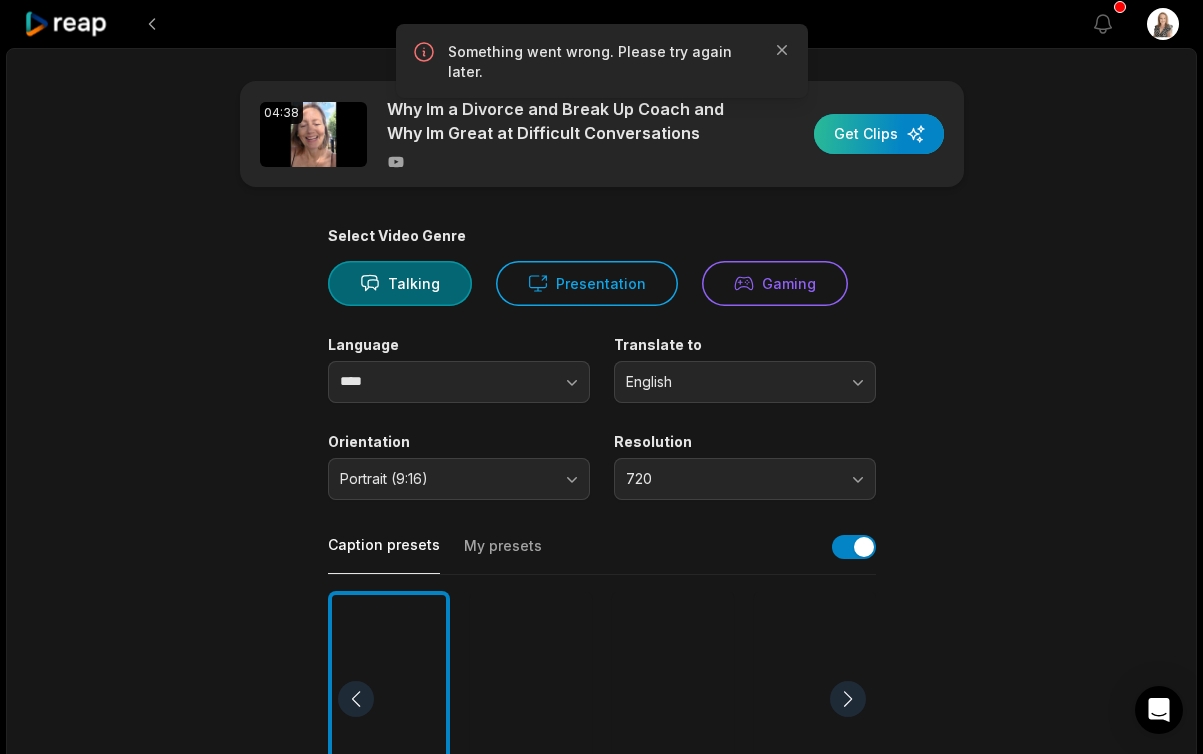 click at bounding box center (879, 134) 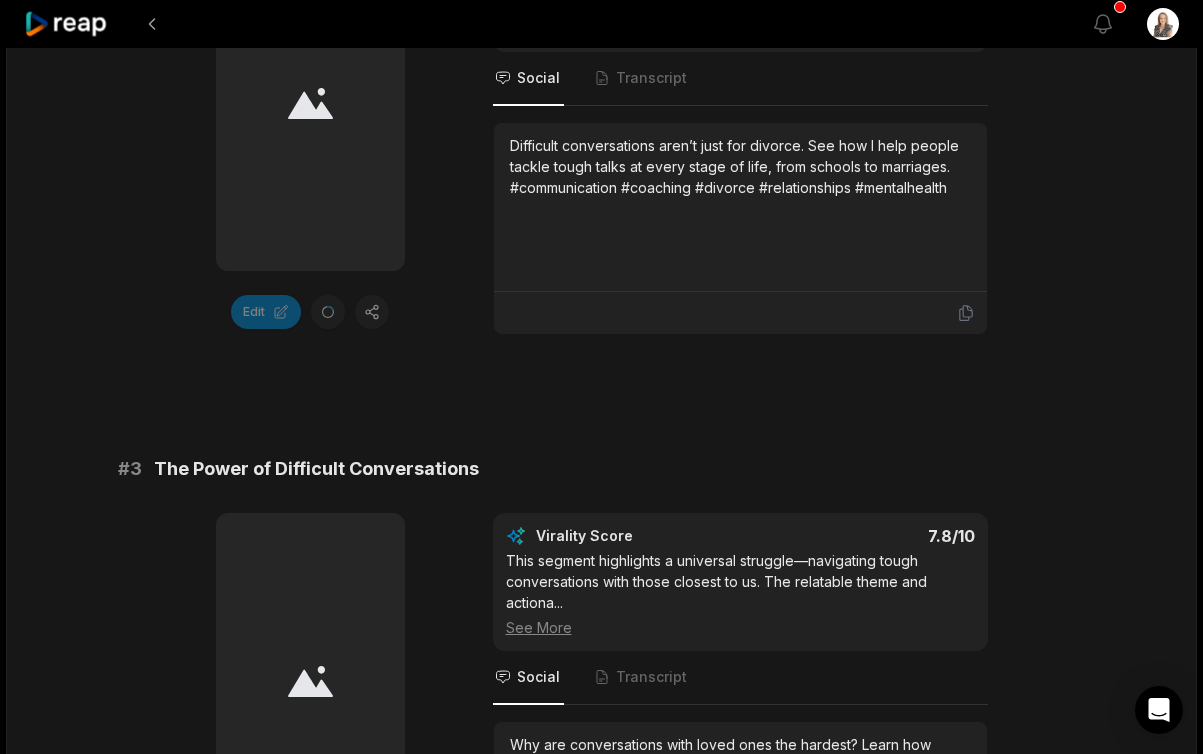 scroll, scrollTop: 1310, scrollLeft: 0, axis: vertical 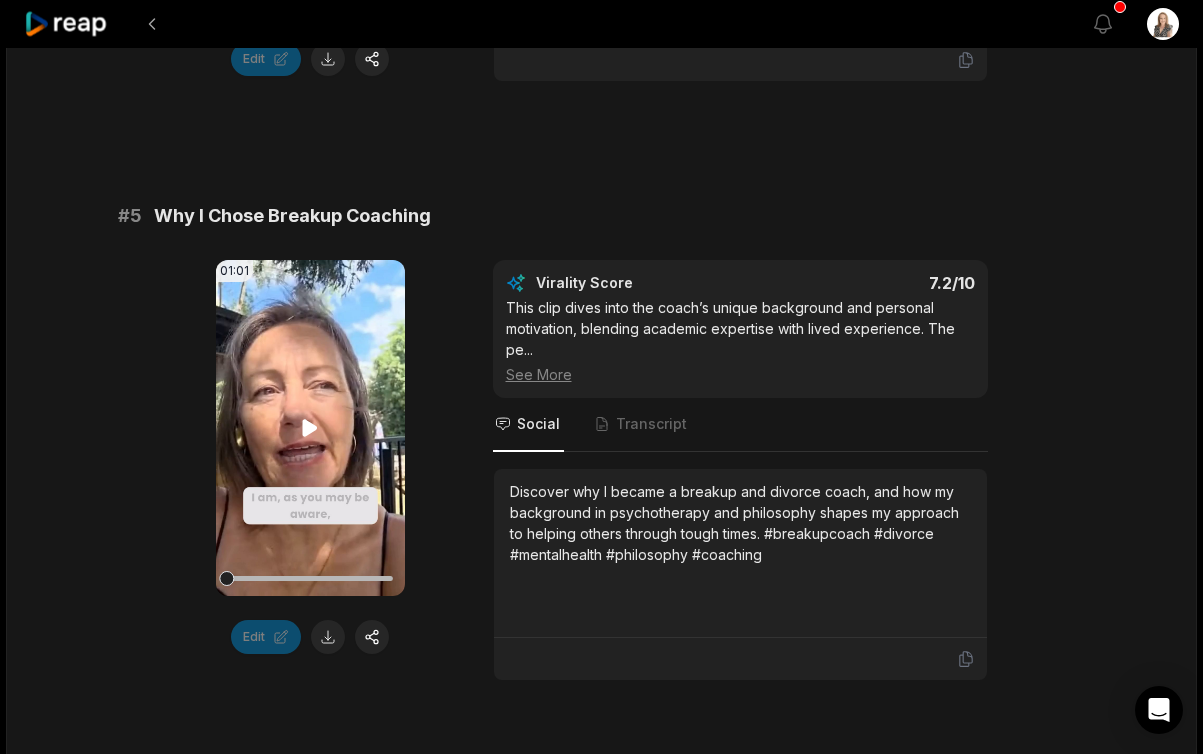 click 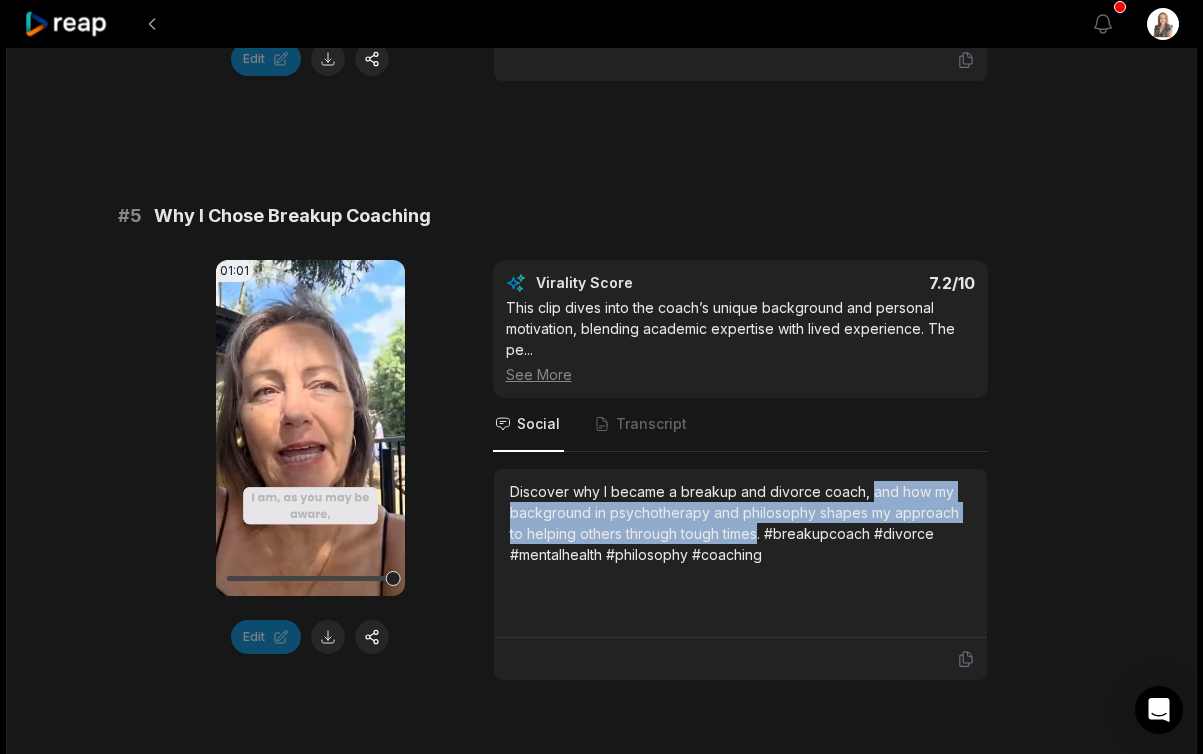 drag, startPoint x: 867, startPoint y: 491, endPoint x: 742, endPoint y: 531, distance: 131.24405 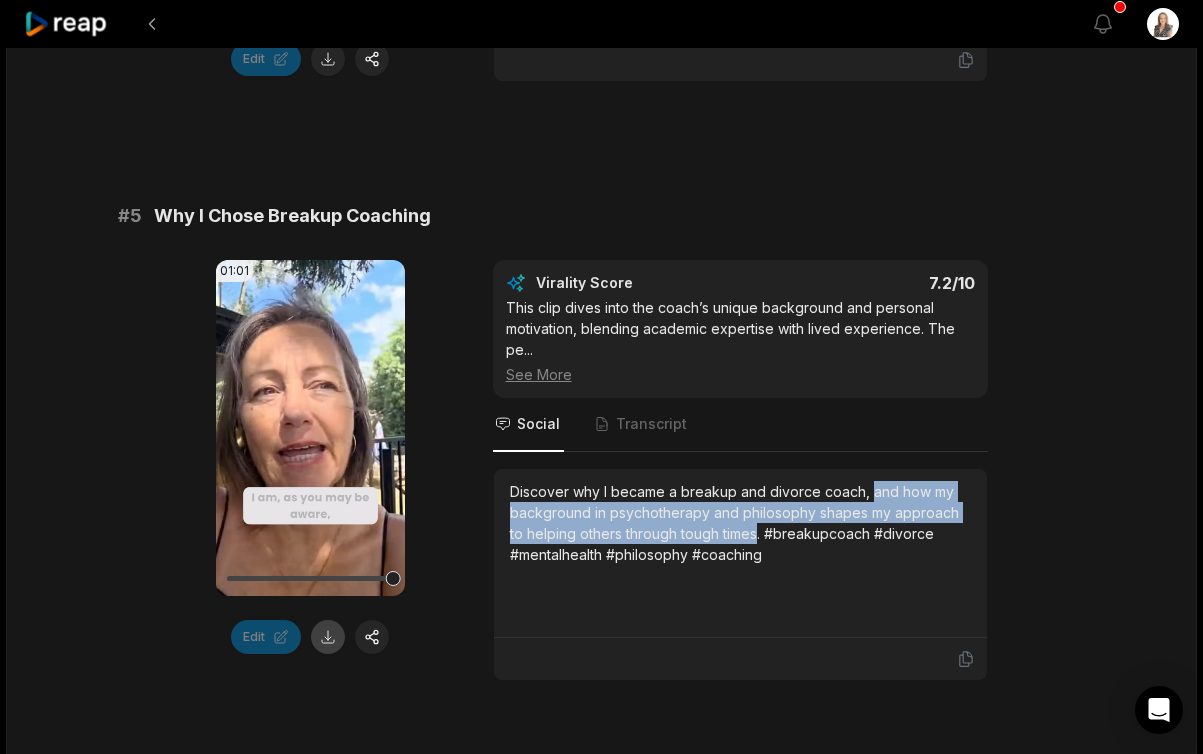 click at bounding box center [328, 637] 